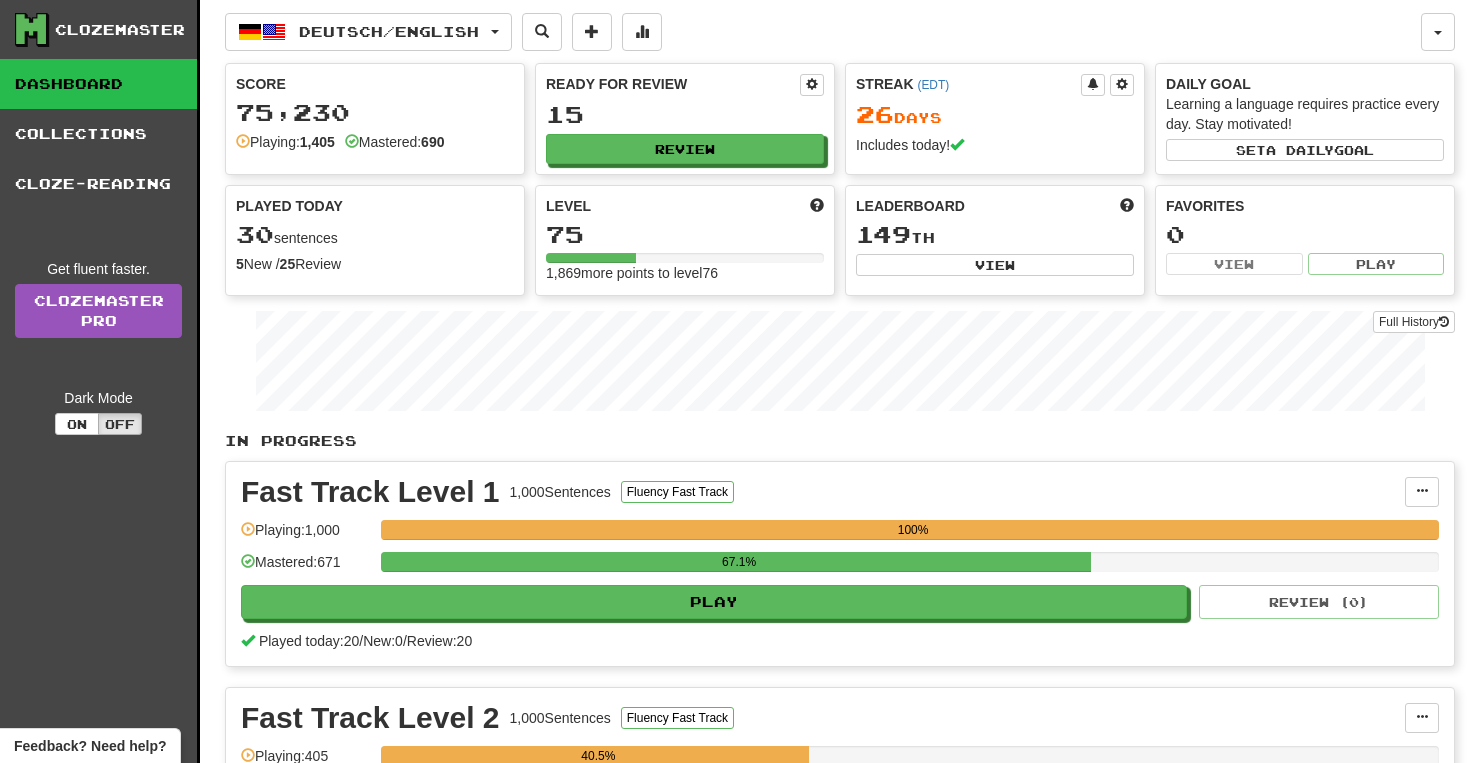 scroll, scrollTop: 0, scrollLeft: 0, axis: both 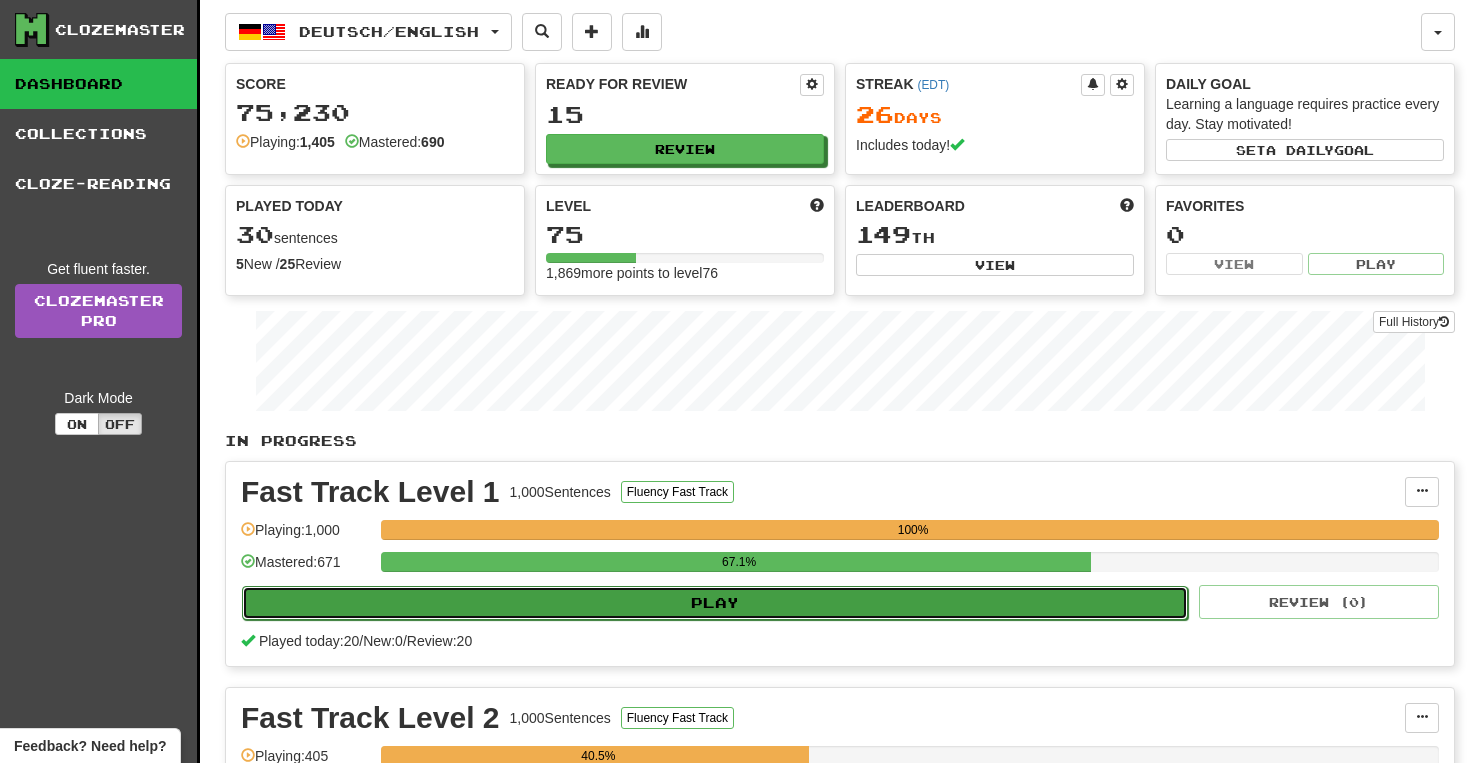 click on "Play" at bounding box center [715, 603] 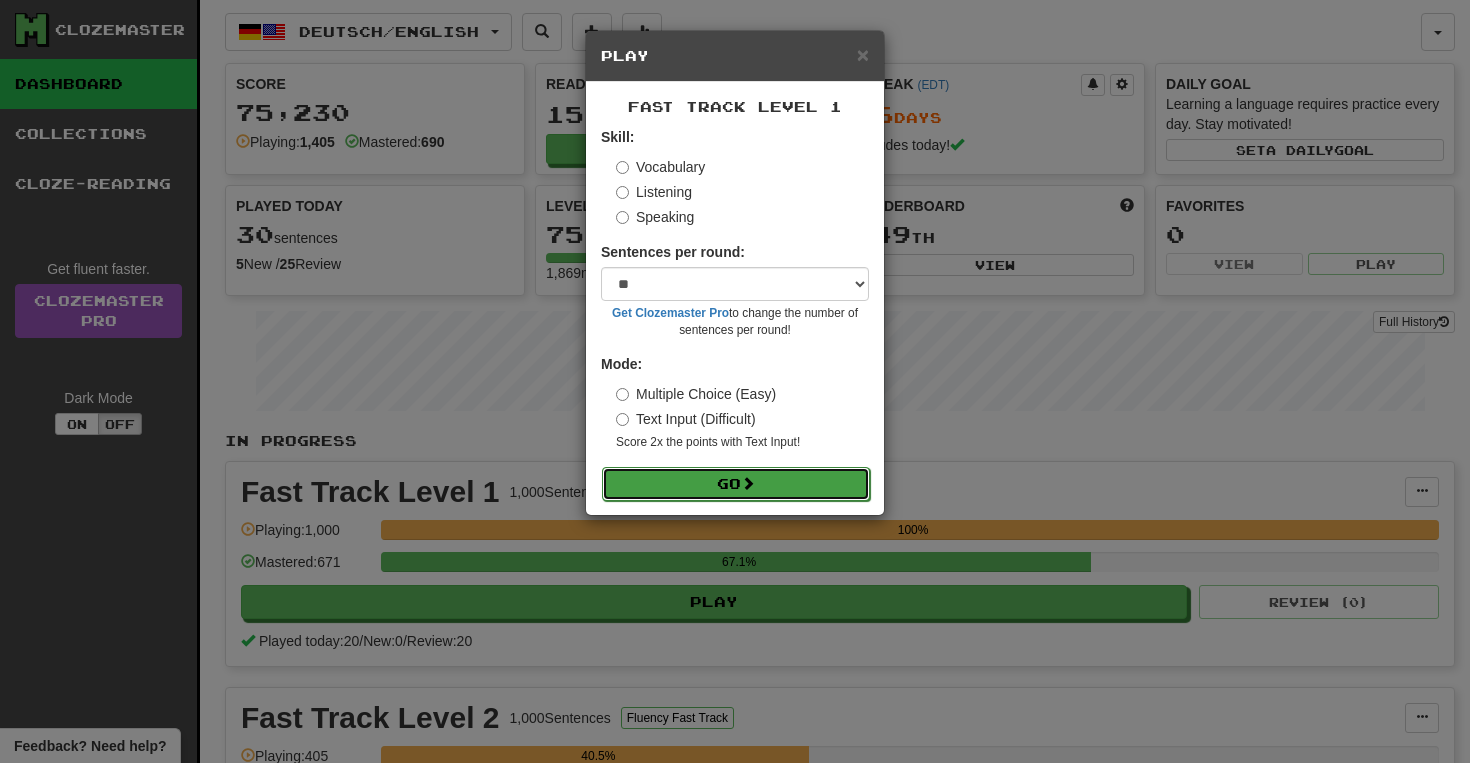 click on "Go" at bounding box center (736, 484) 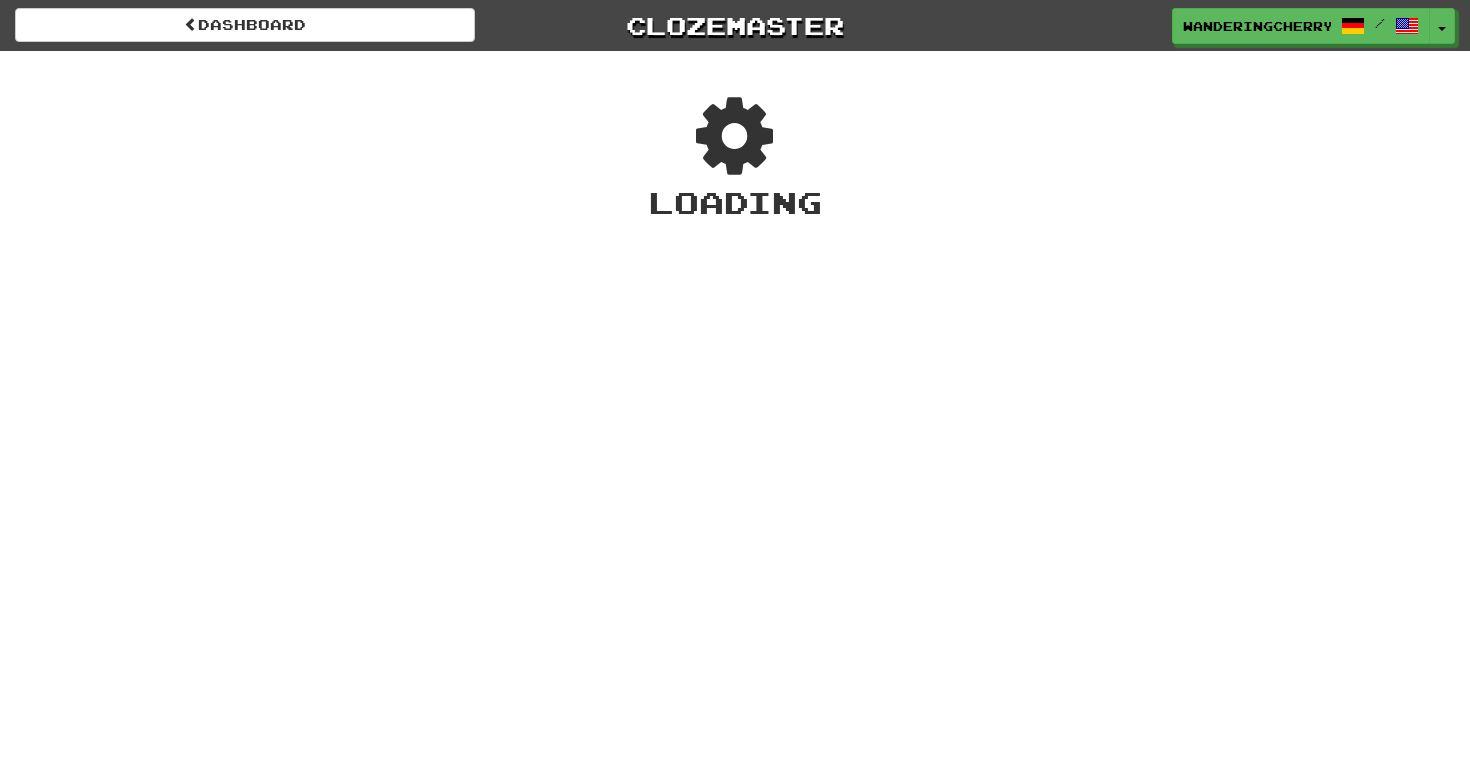 scroll, scrollTop: 0, scrollLeft: 0, axis: both 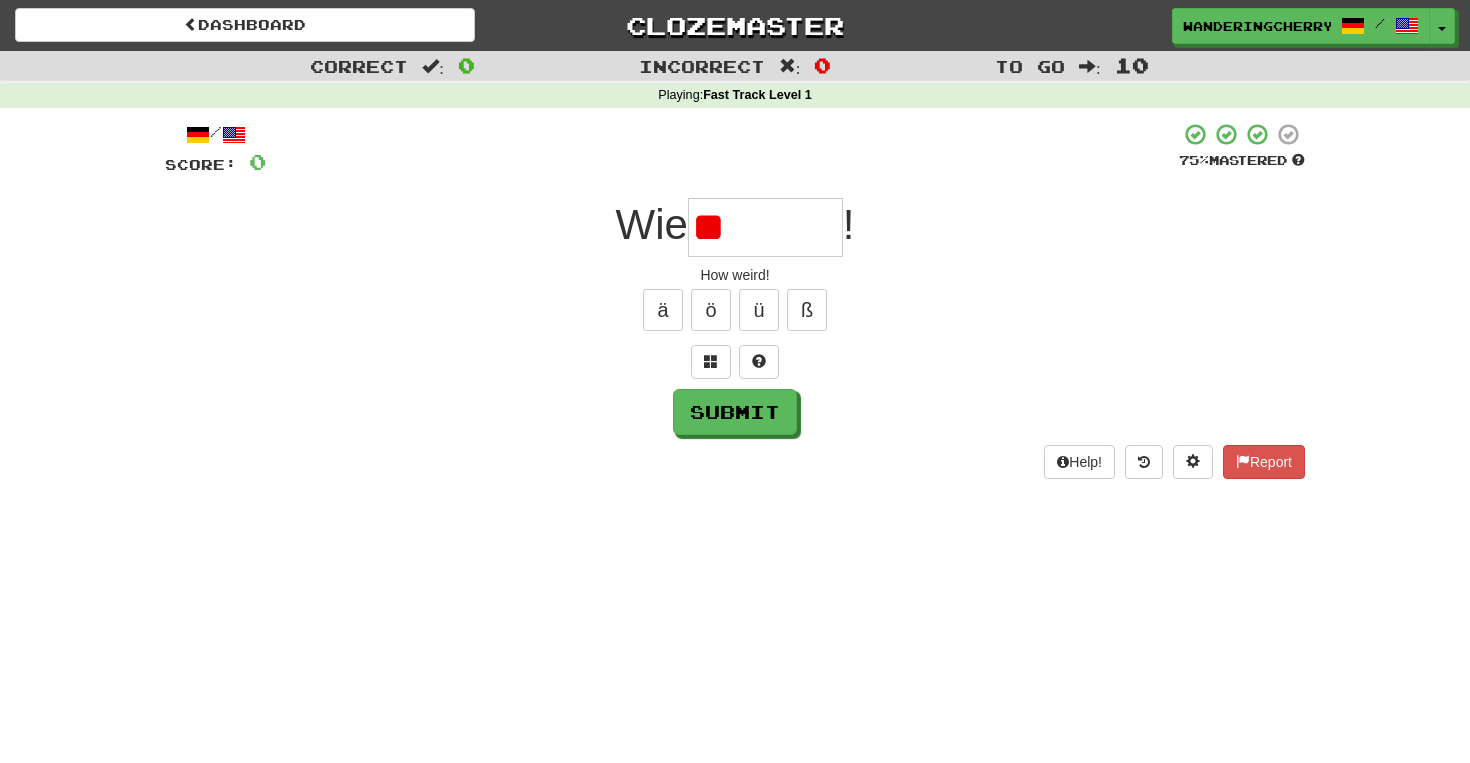 type on "*" 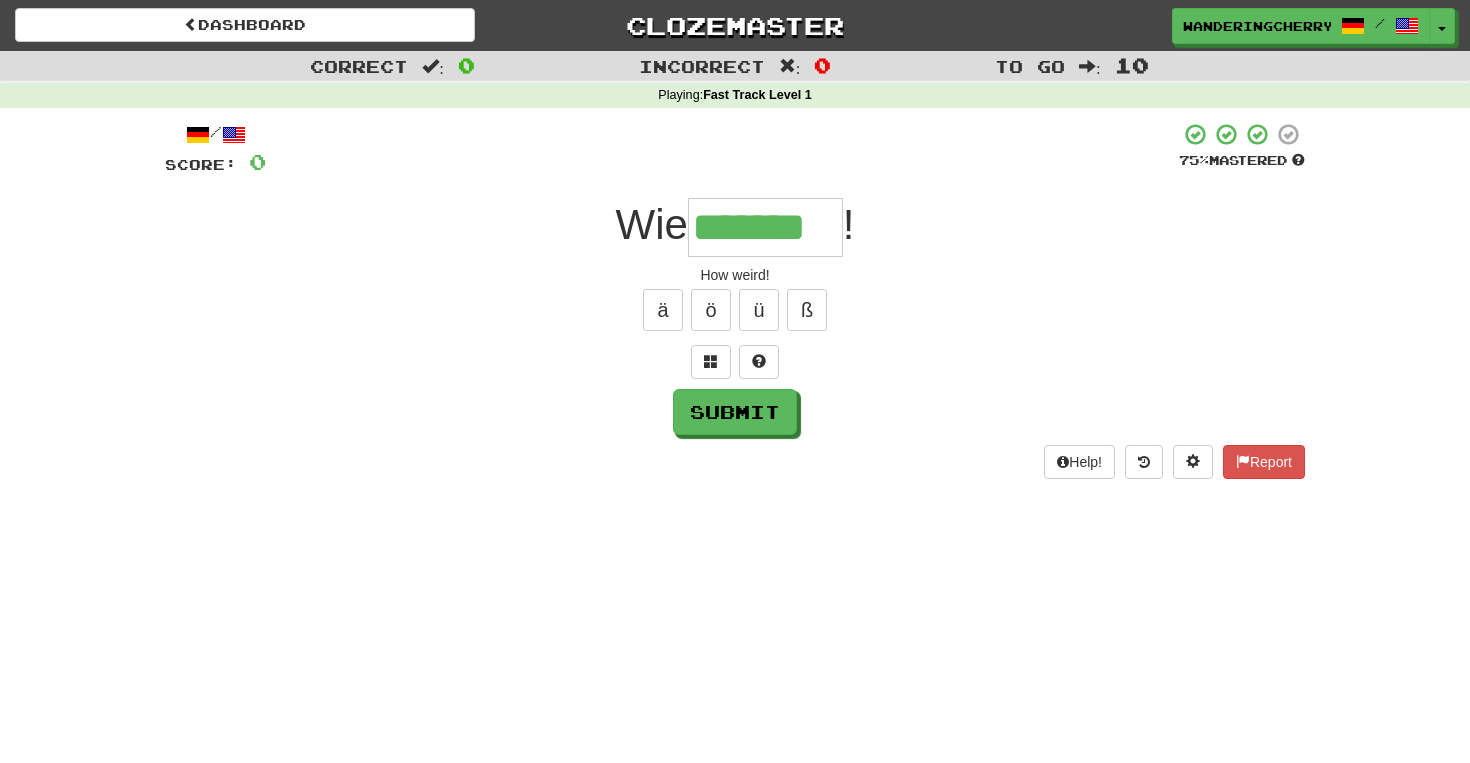 type on "*******" 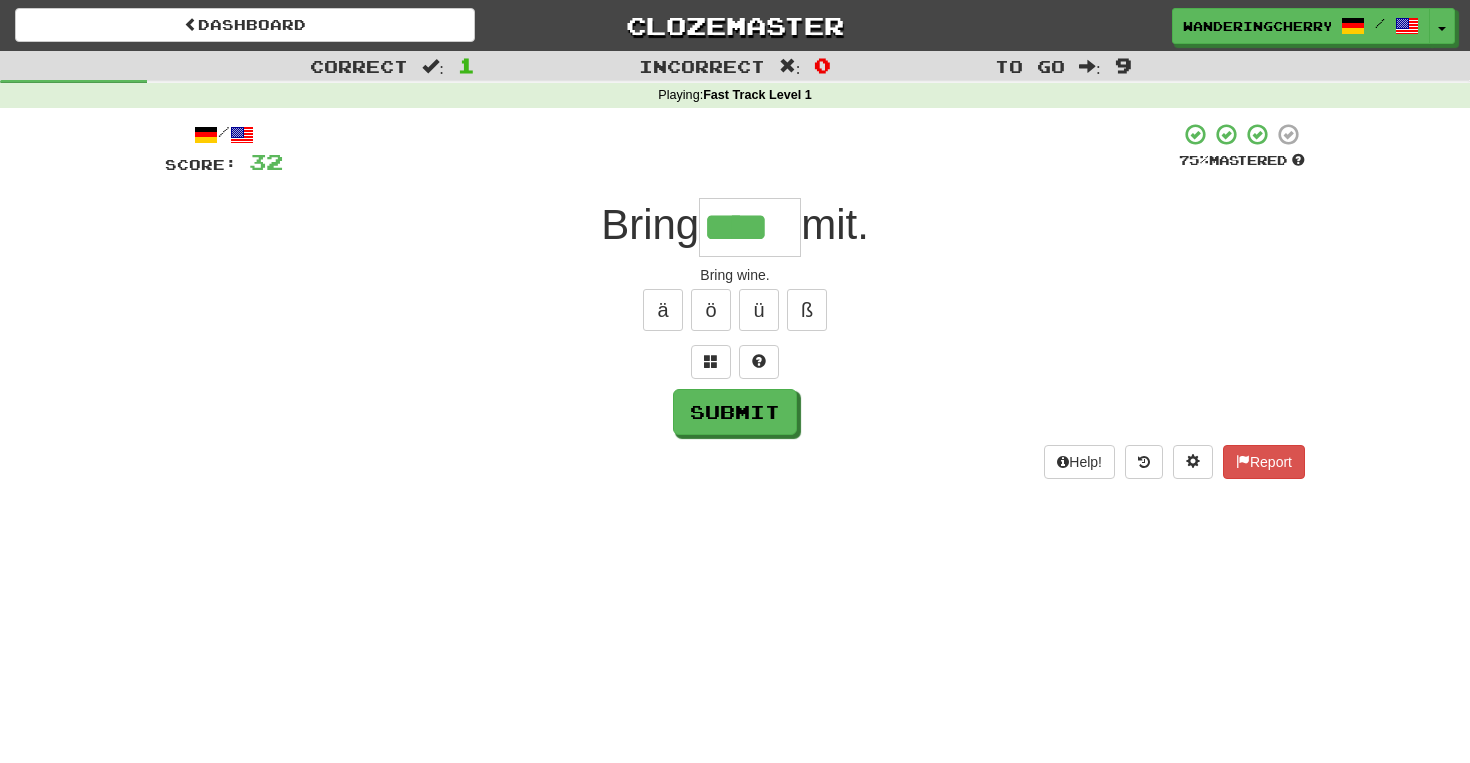 type on "****" 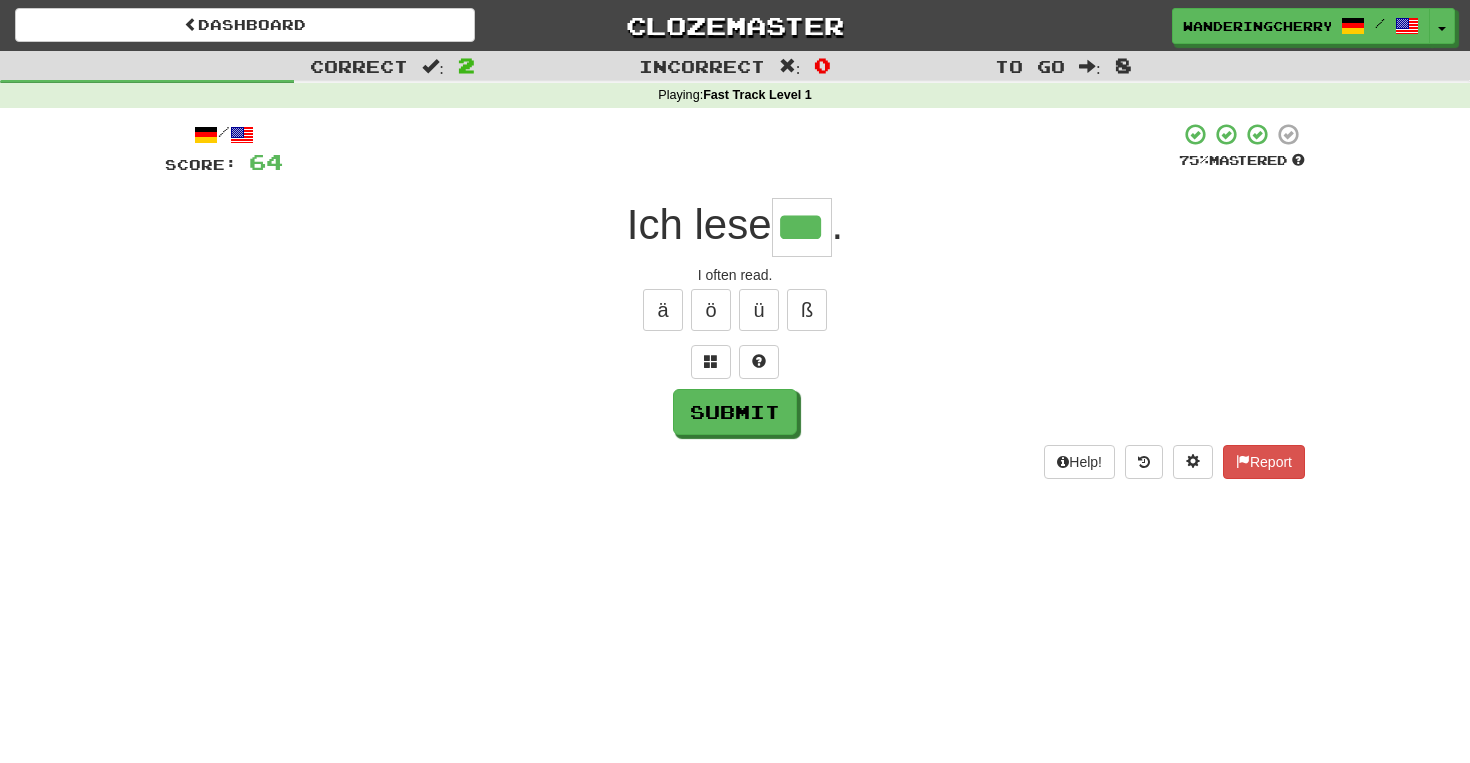 type on "***" 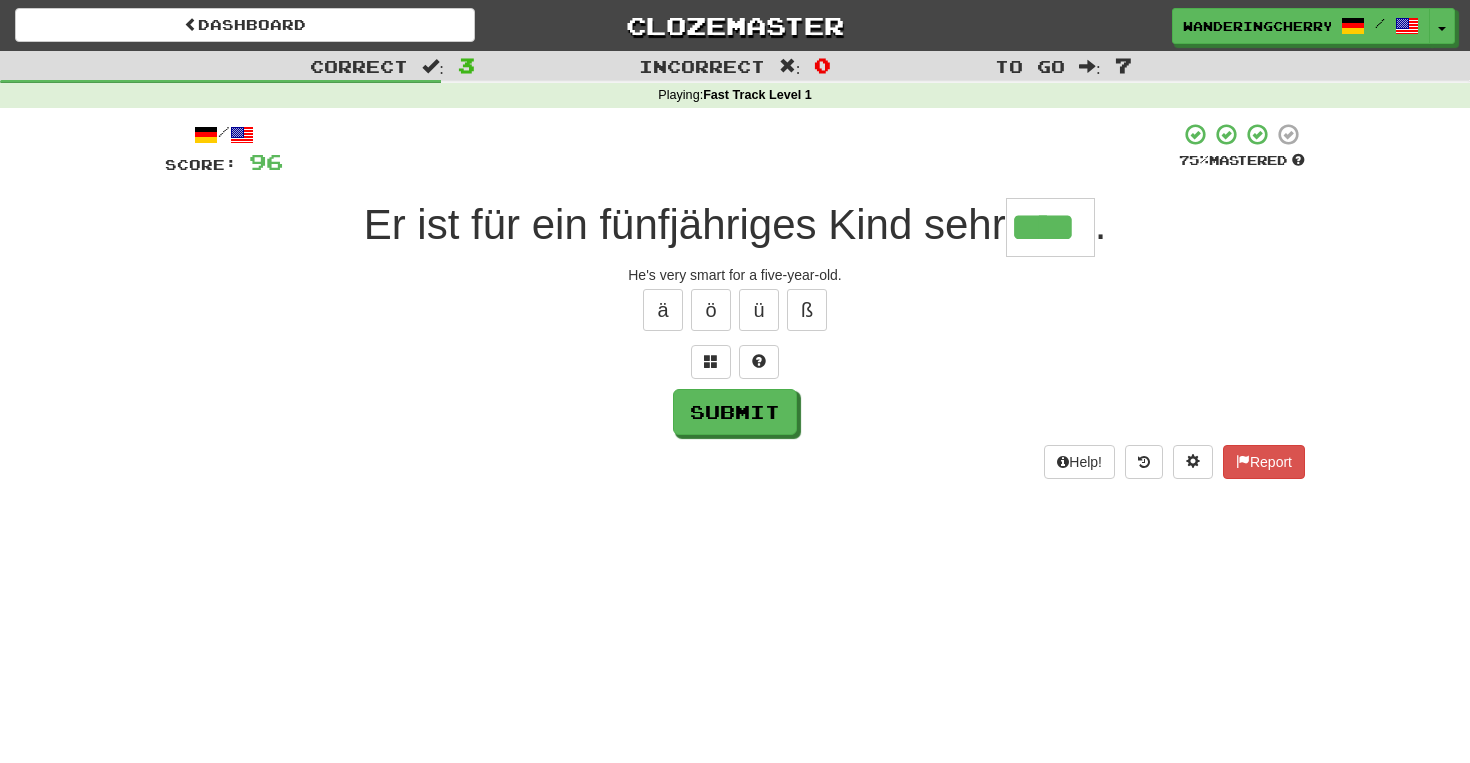 type on "****" 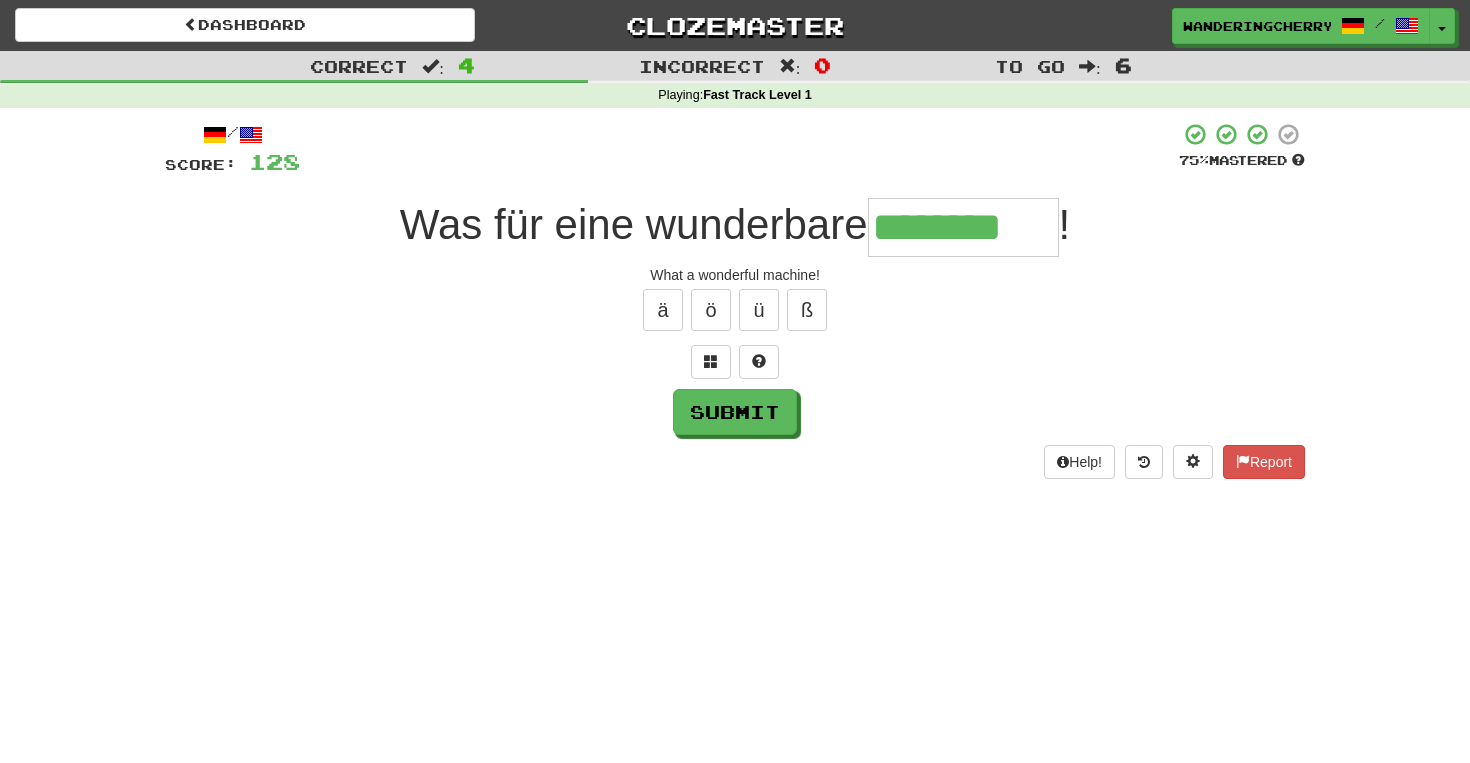 type on "********" 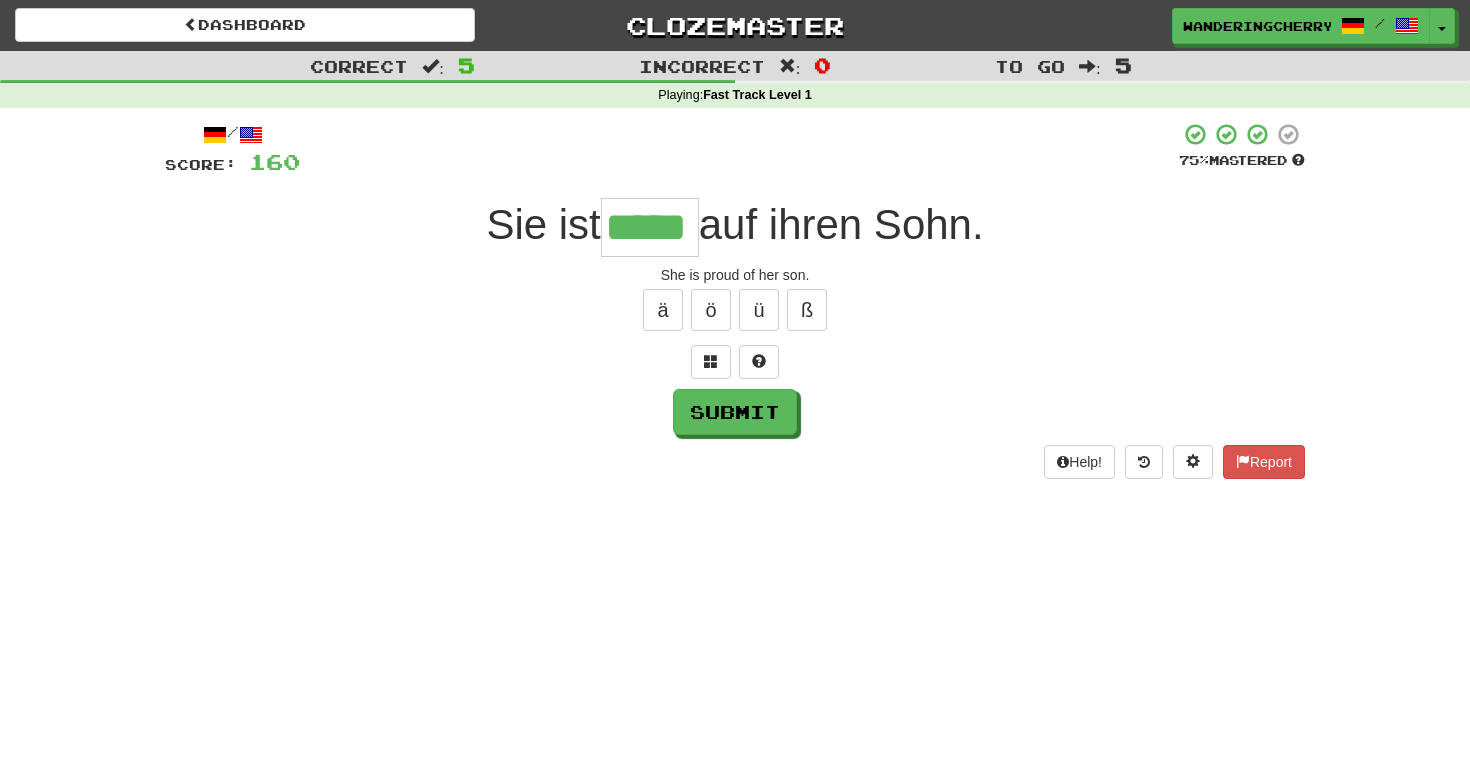 scroll, scrollTop: 0, scrollLeft: 4, axis: horizontal 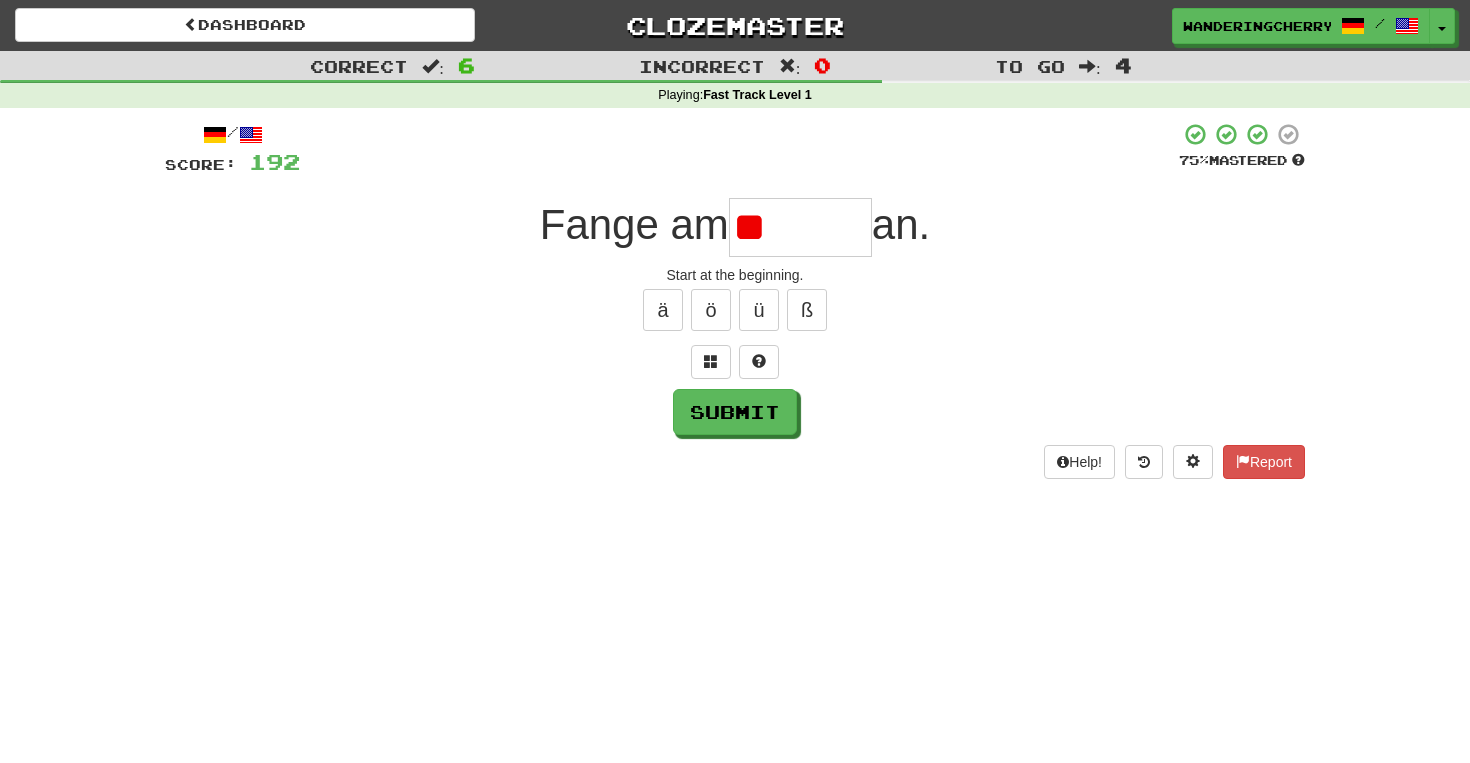 type on "*" 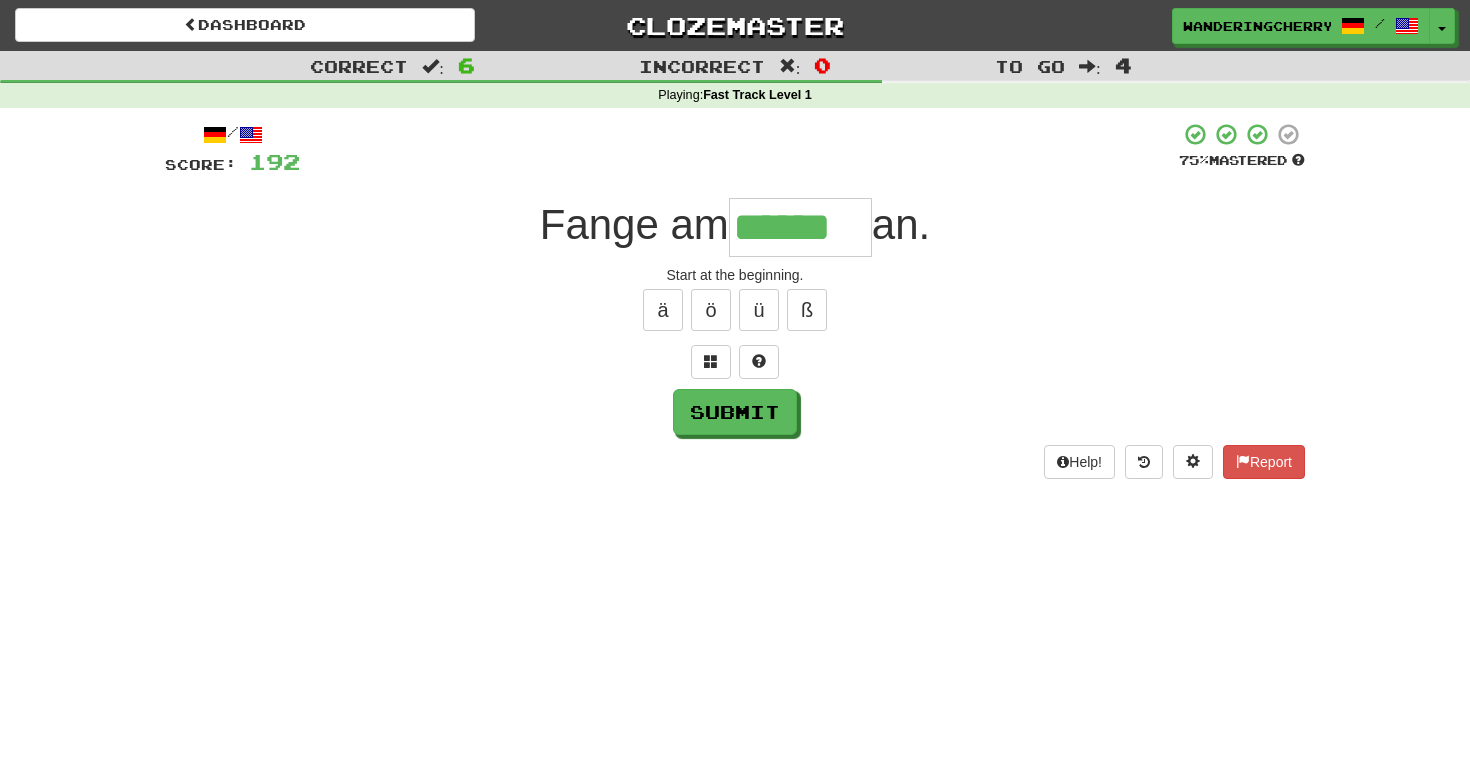 type on "******" 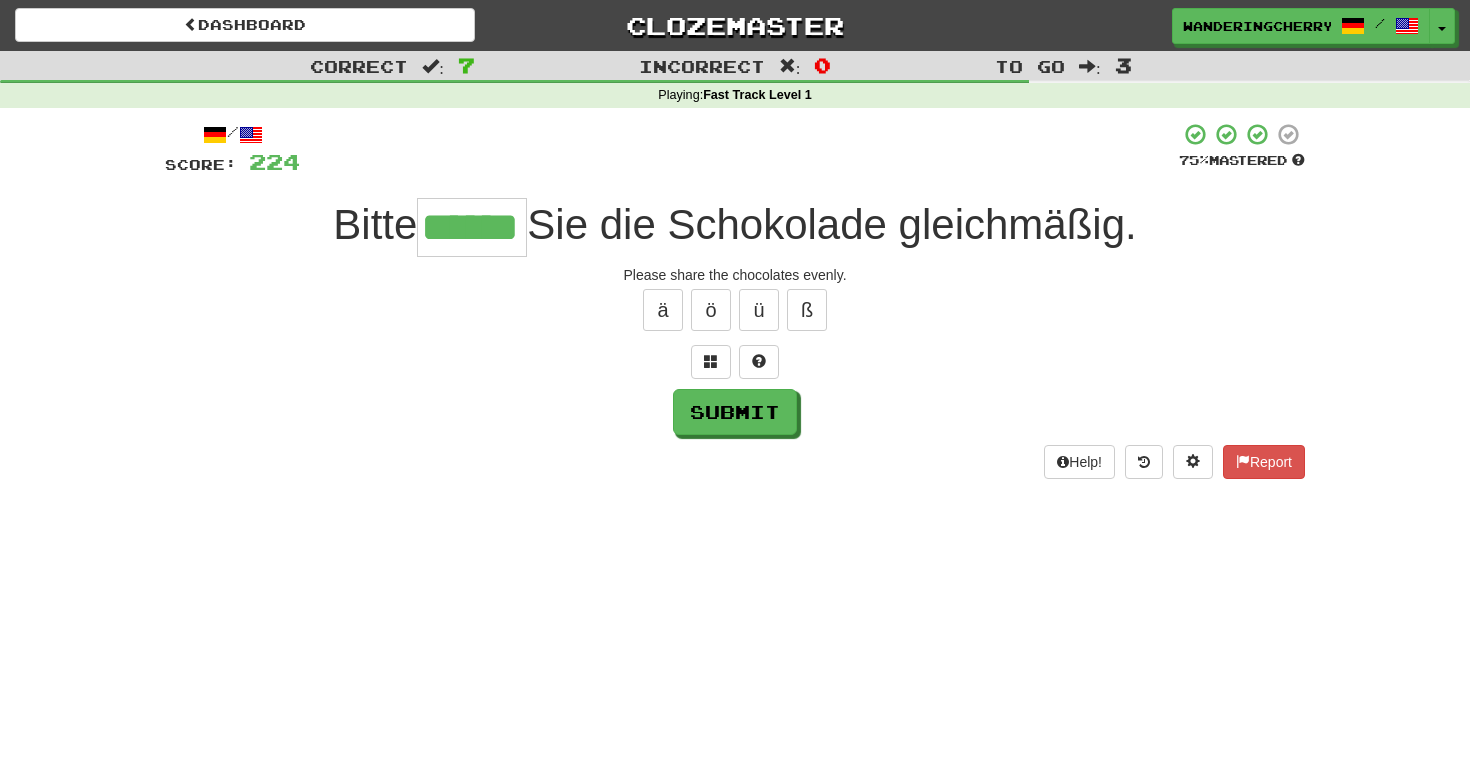 type on "******" 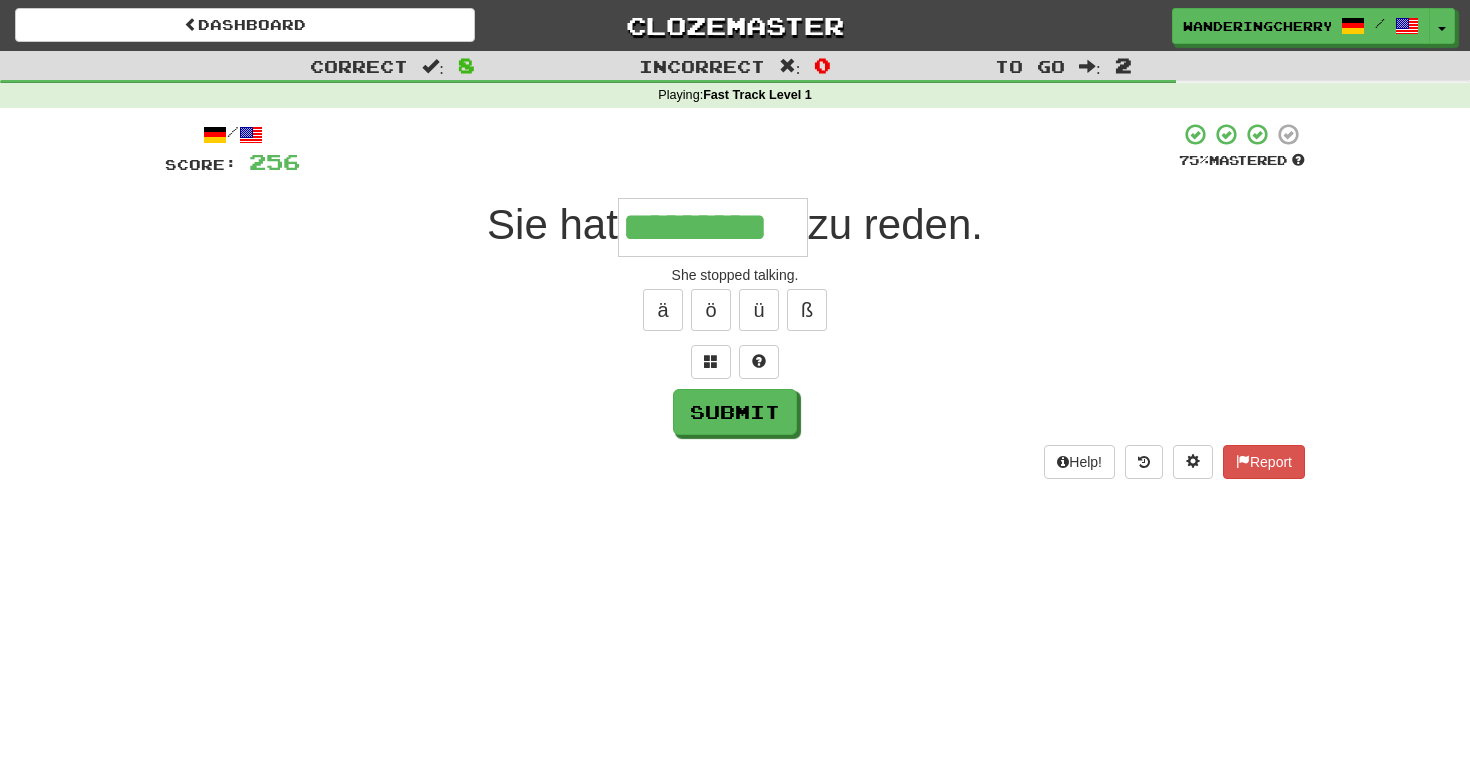 type on "*********" 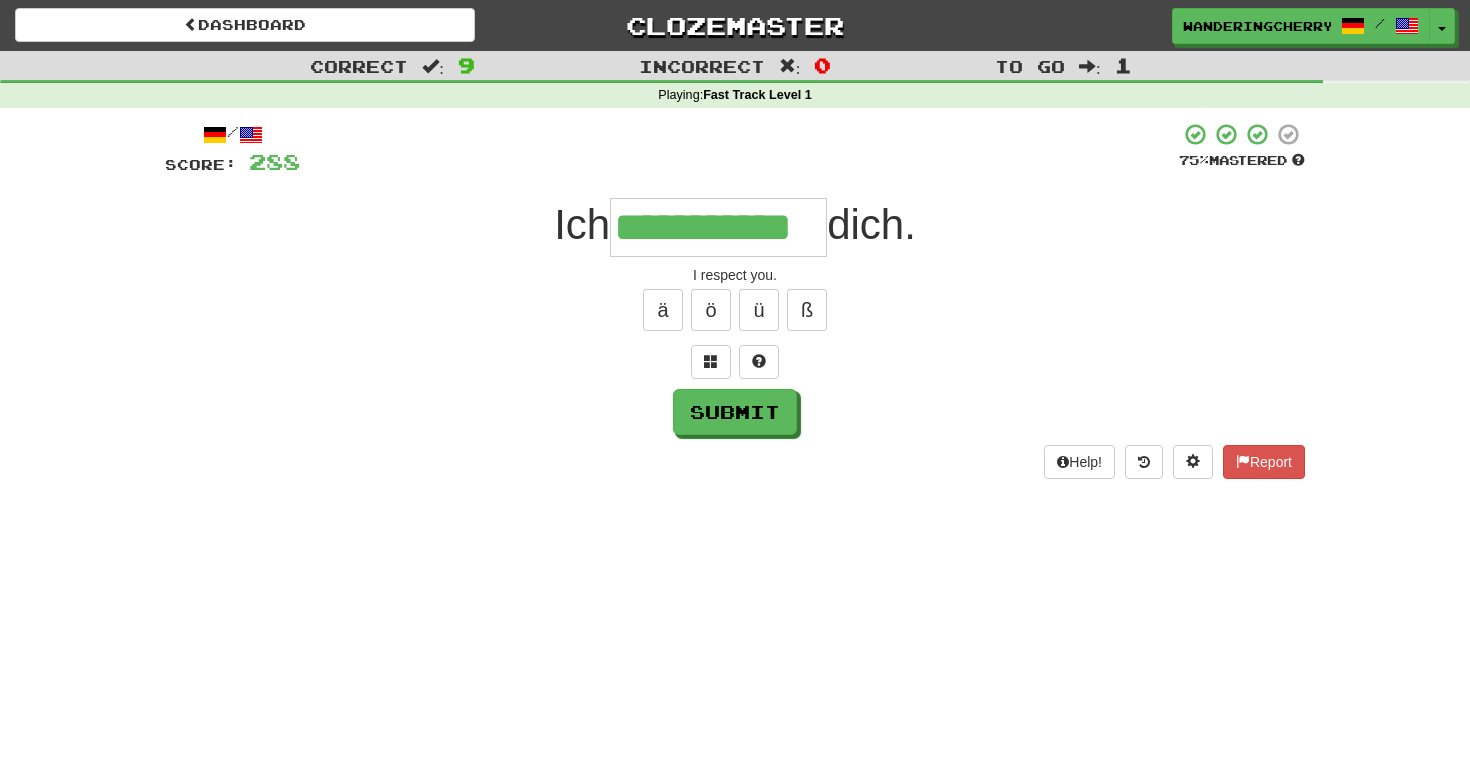 type on "**********" 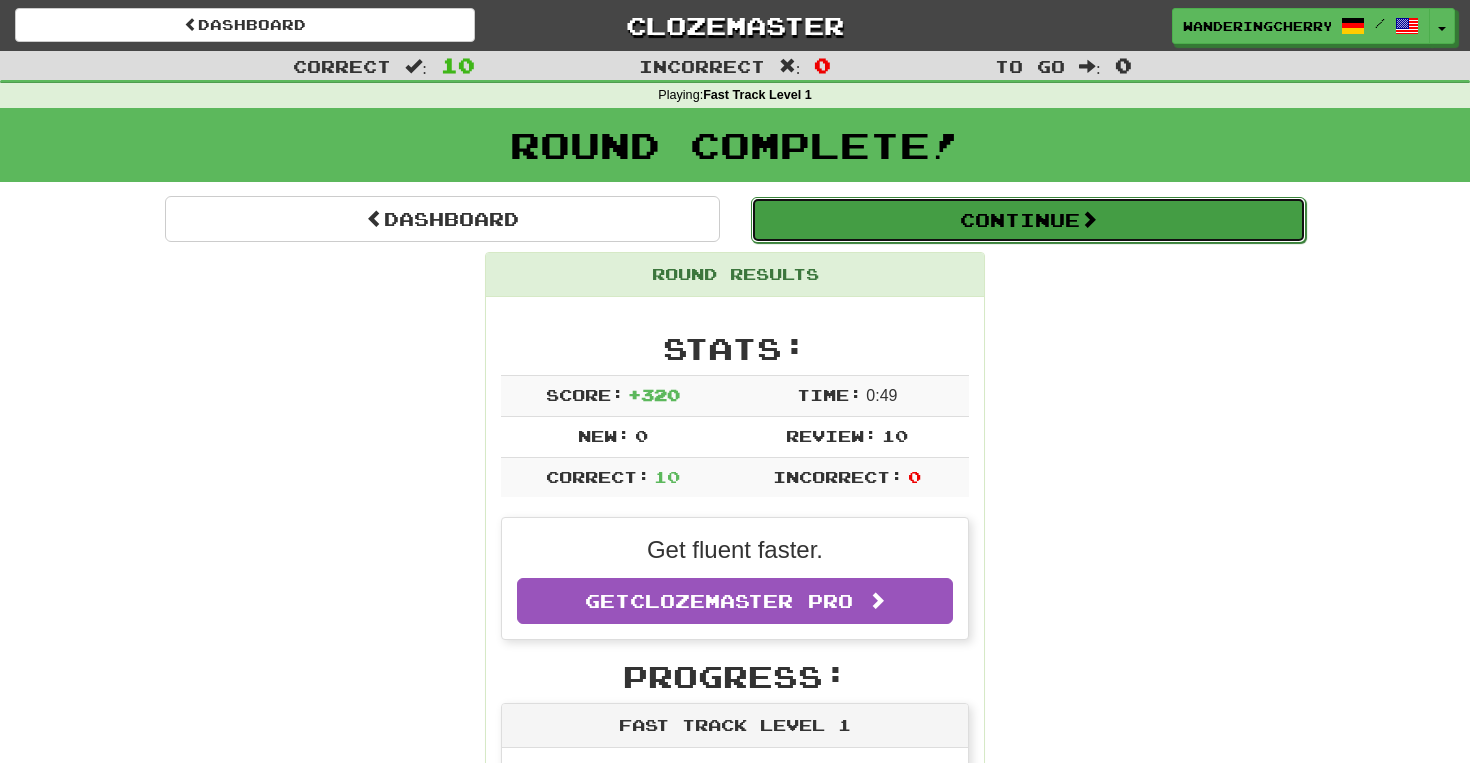 click on "Continue" at bounding box center (1028, 220) 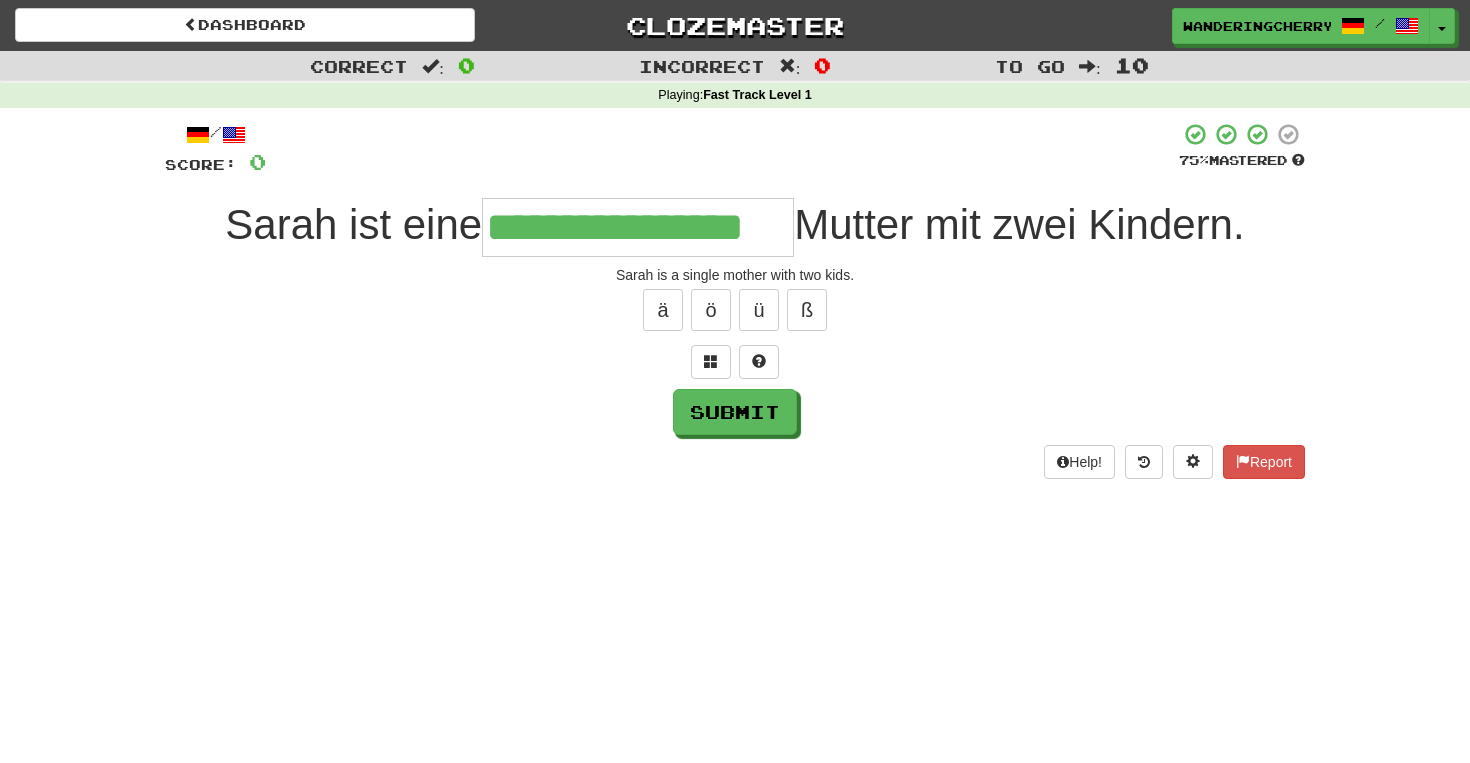 scroll, scrollTop: 0, scrollLeft: 2, axis: horizontal 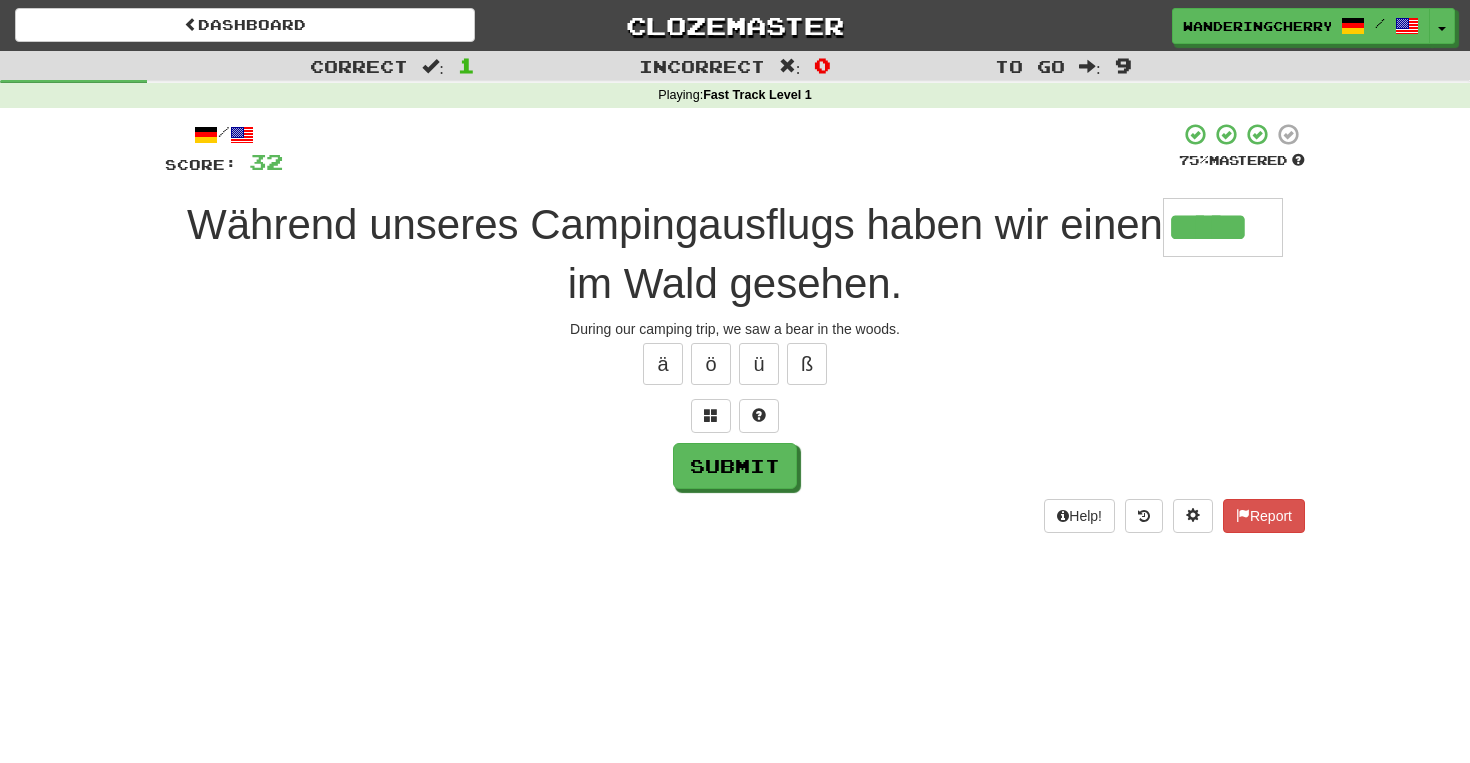 type on "*****" 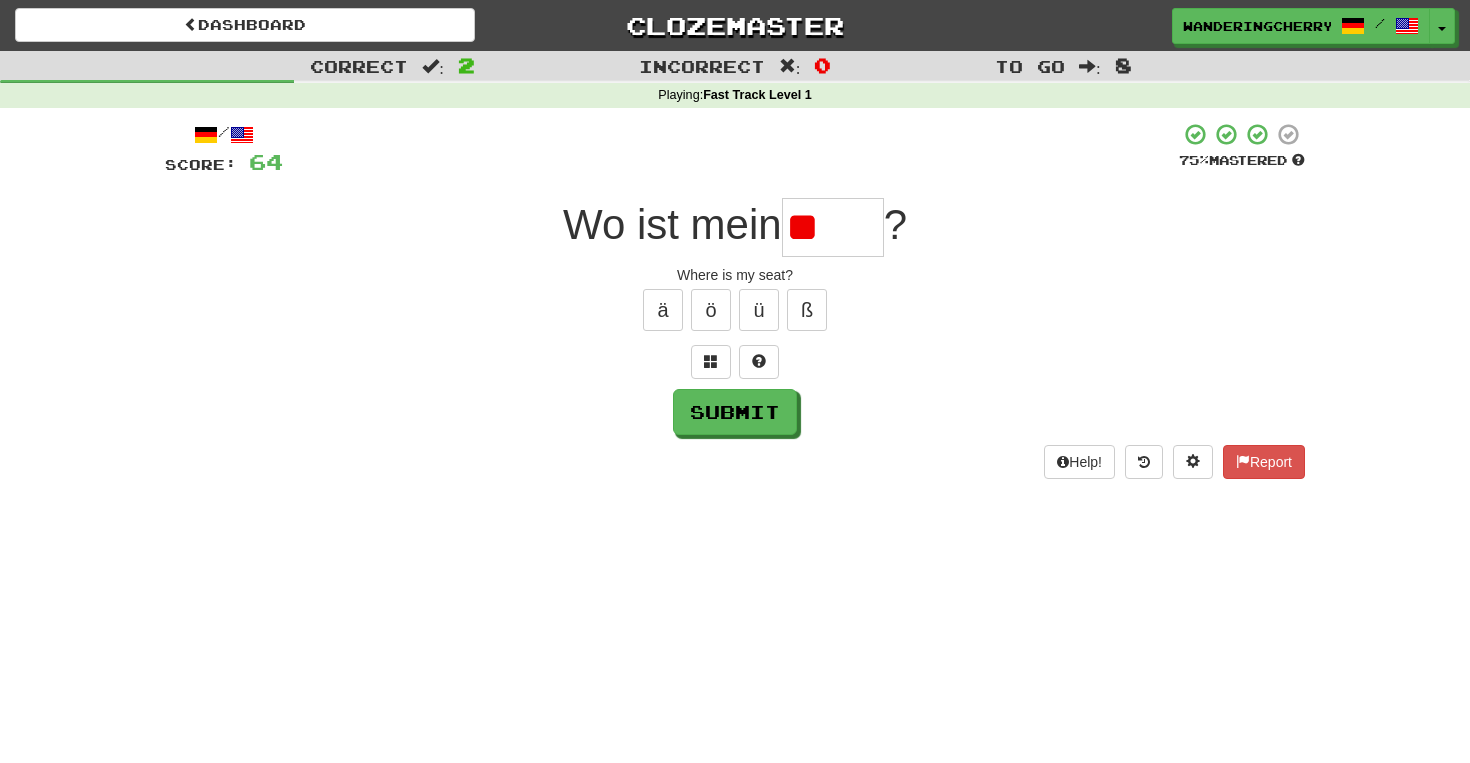 type on "*" 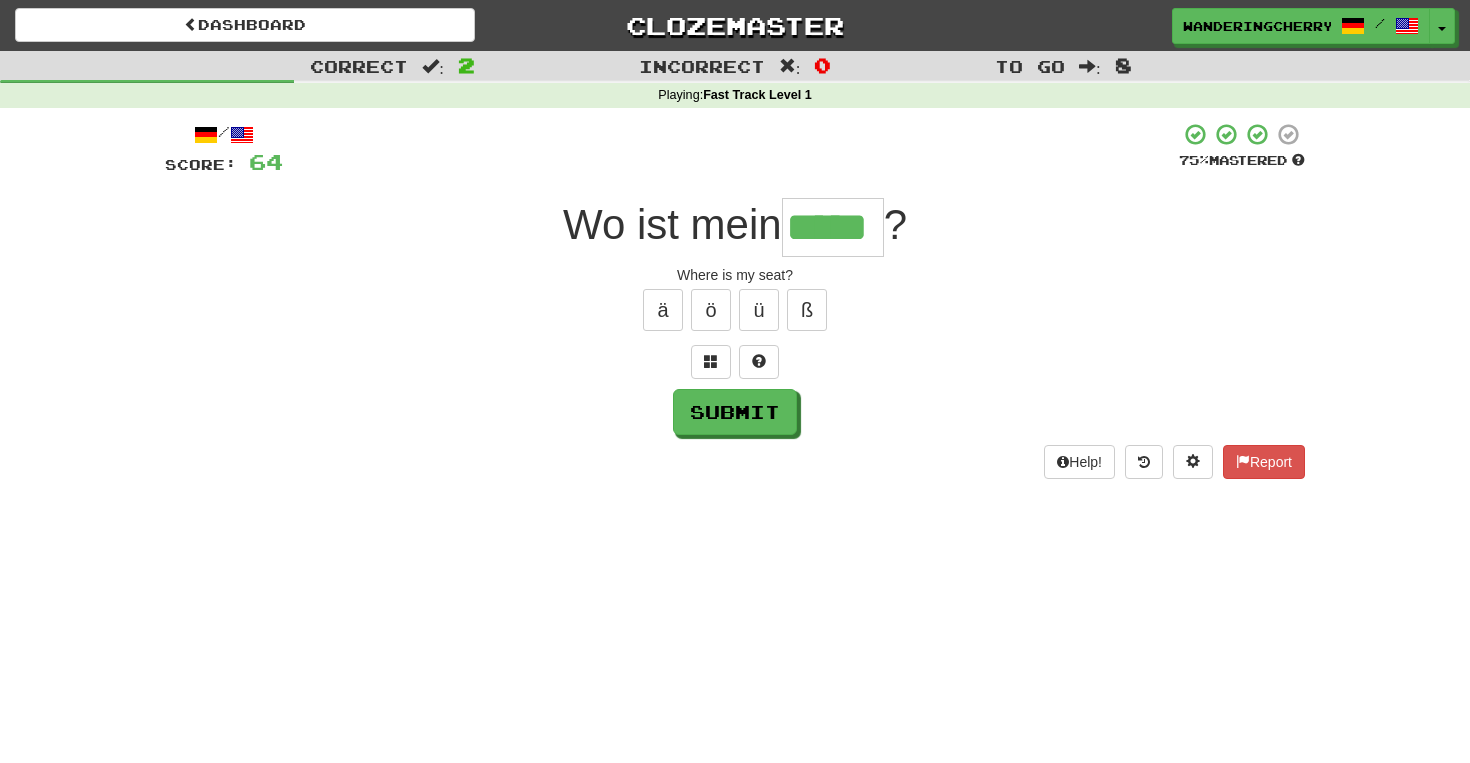 type on "*****" 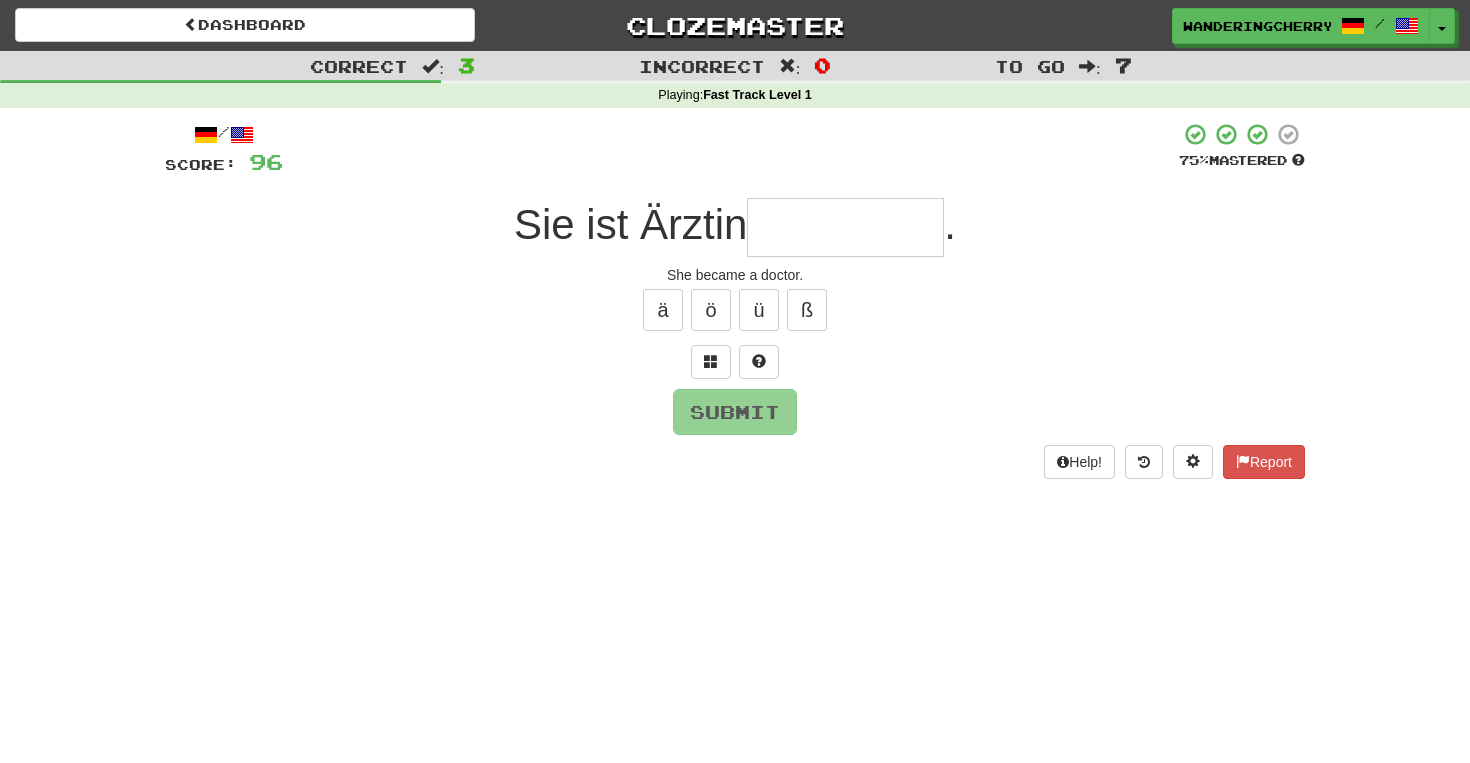 type on "*" 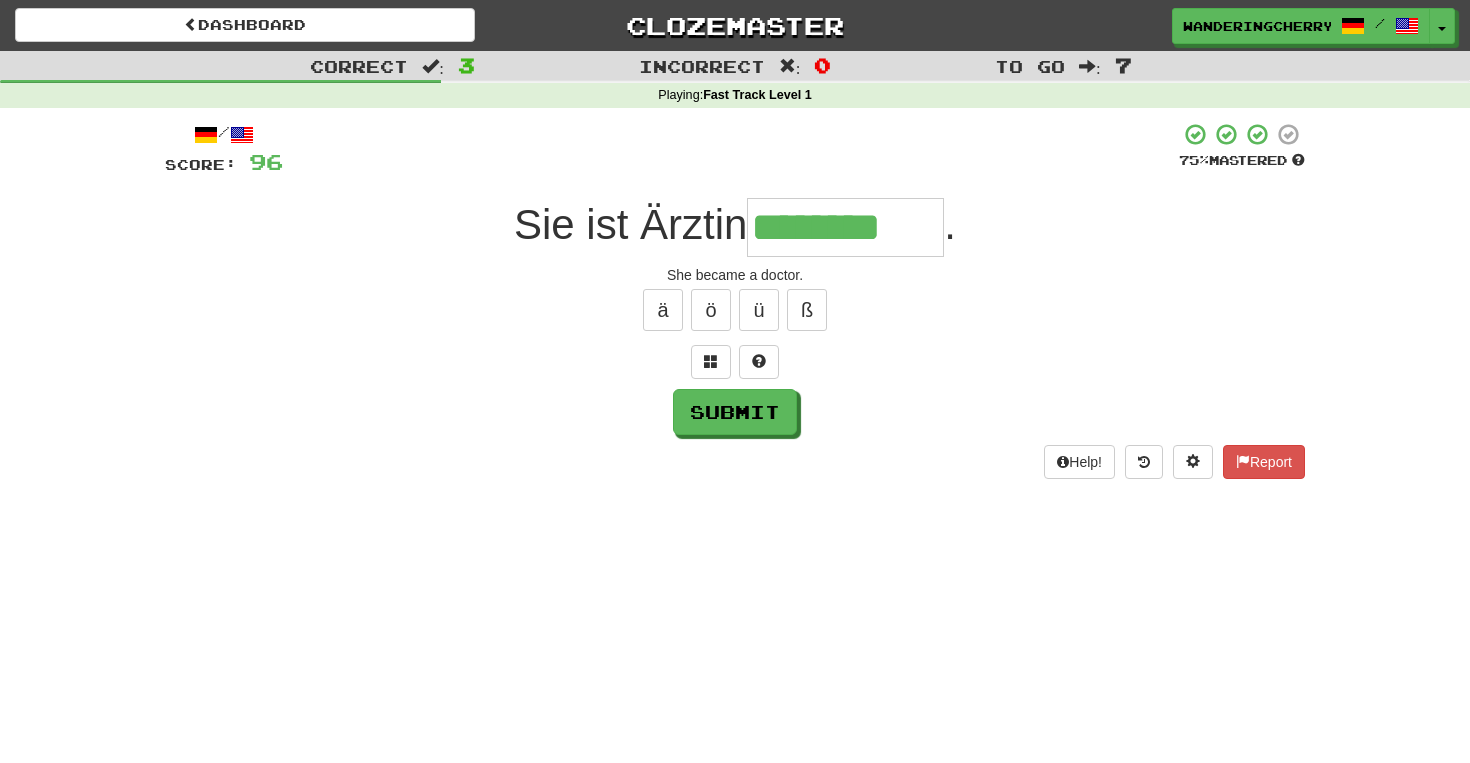 type on "********" 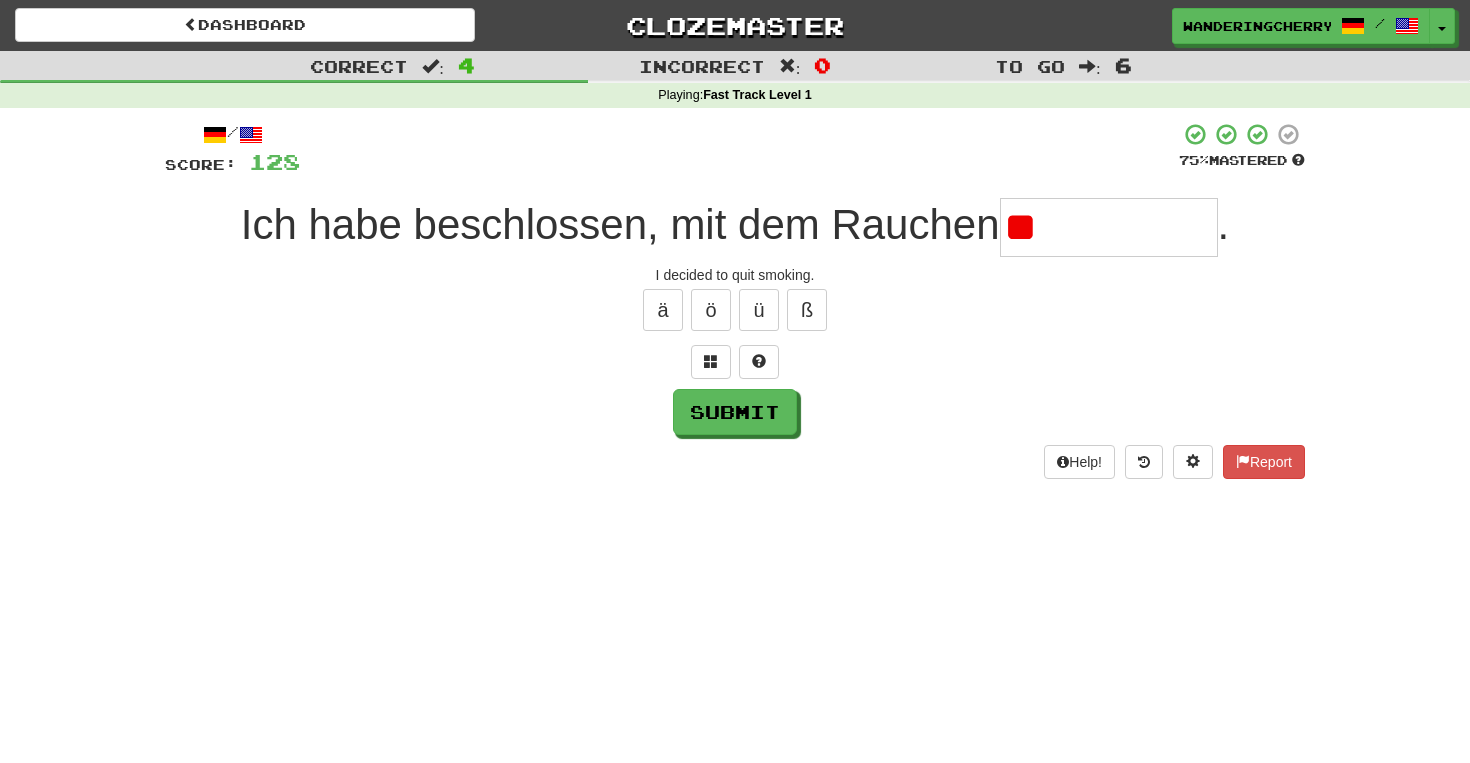 type on "*" 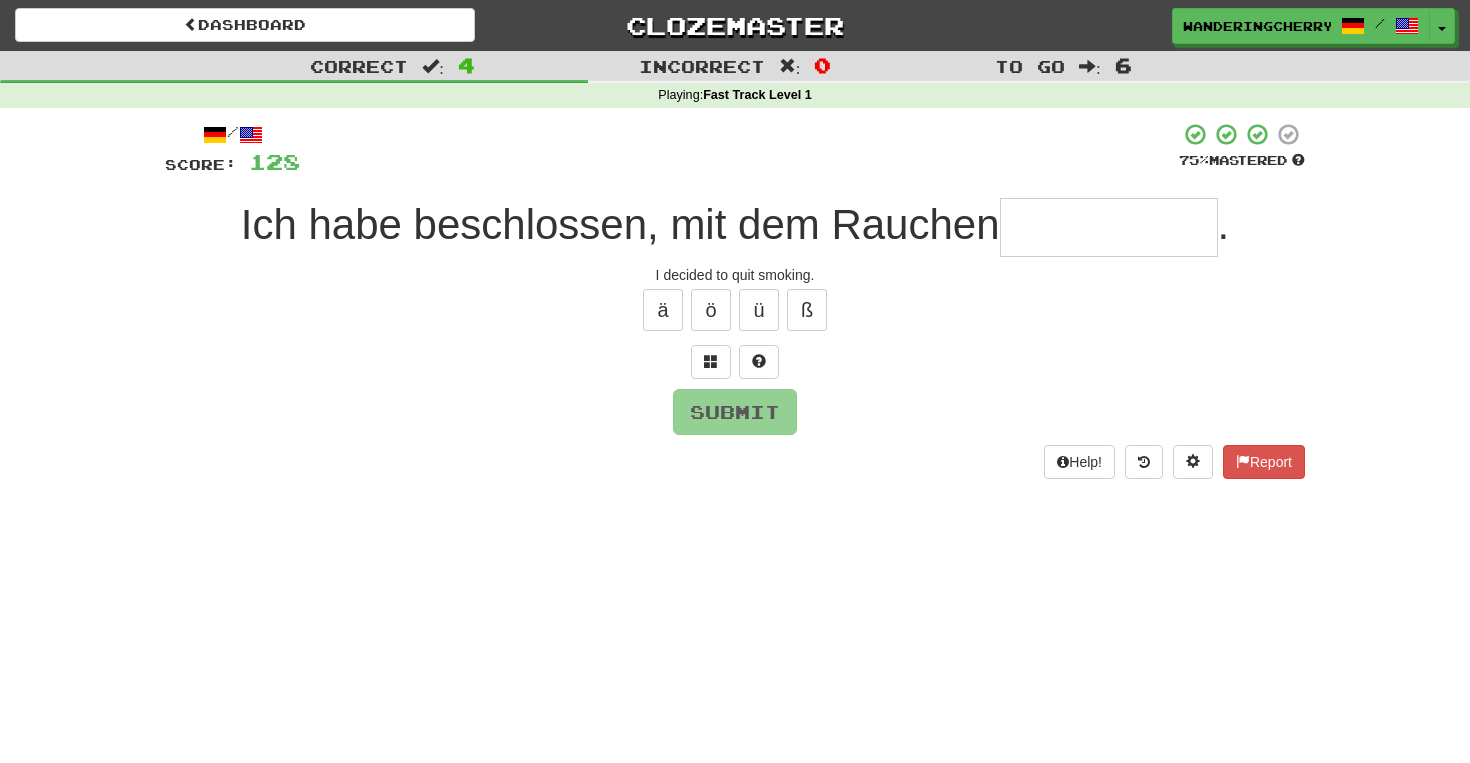 type on "*" 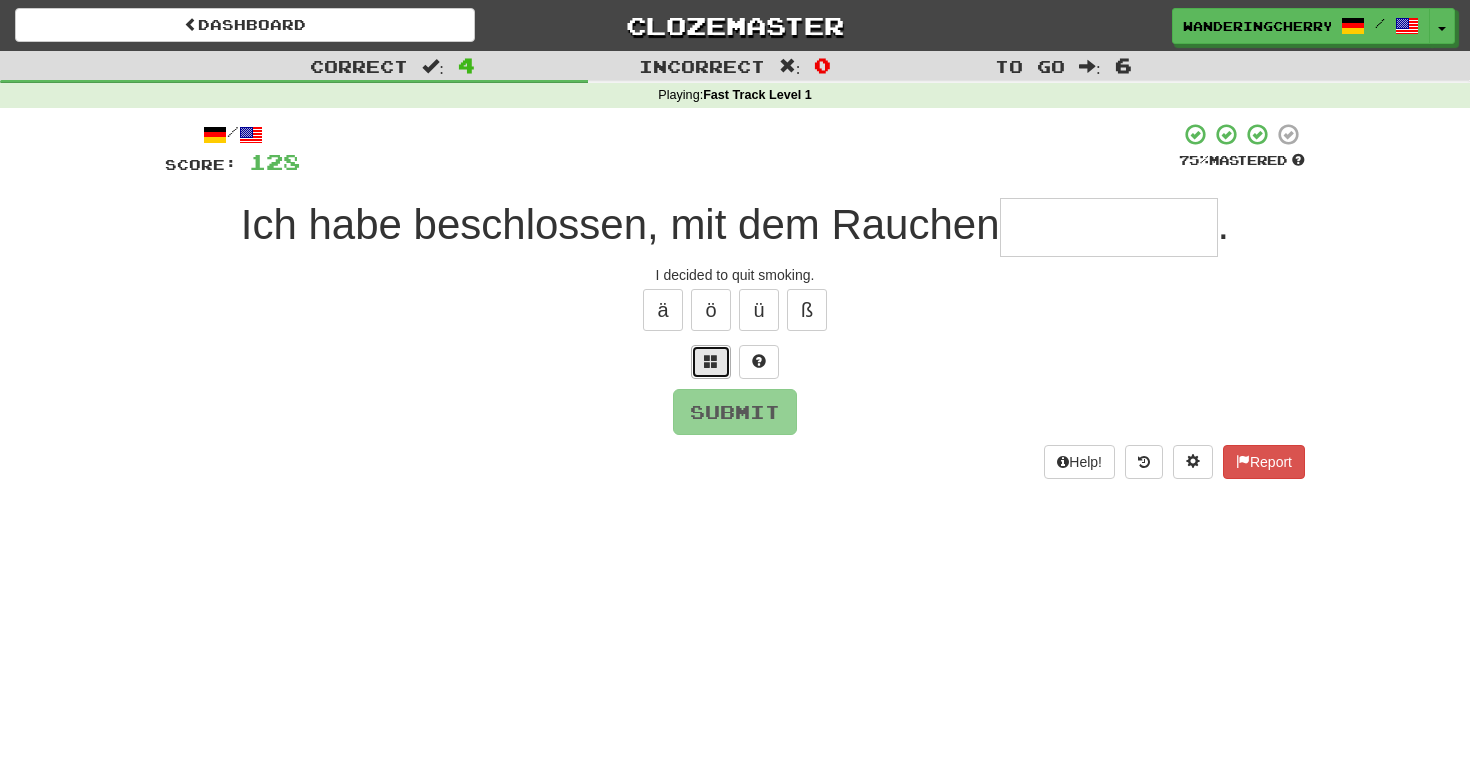 click at bounding box center [711, 361] 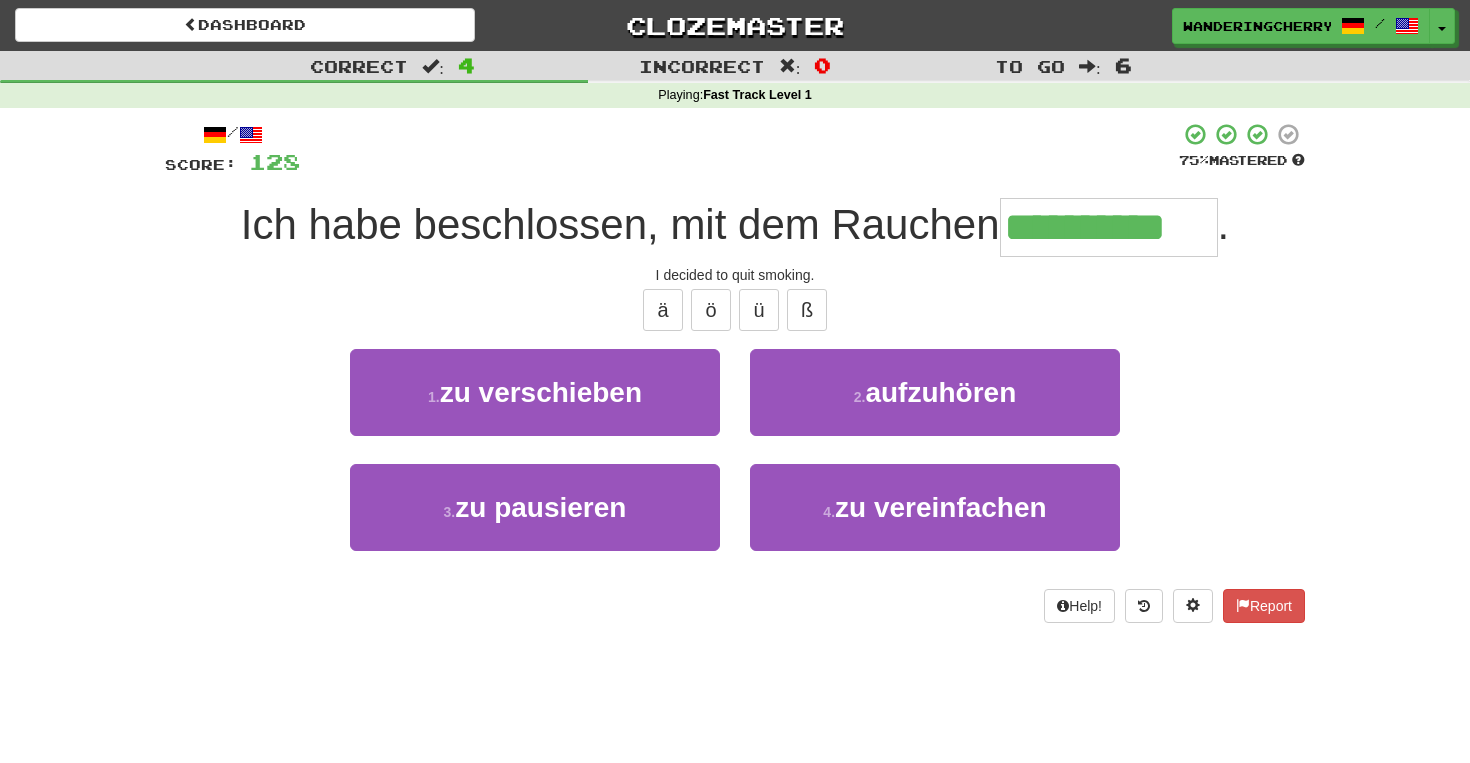 type on "**********" 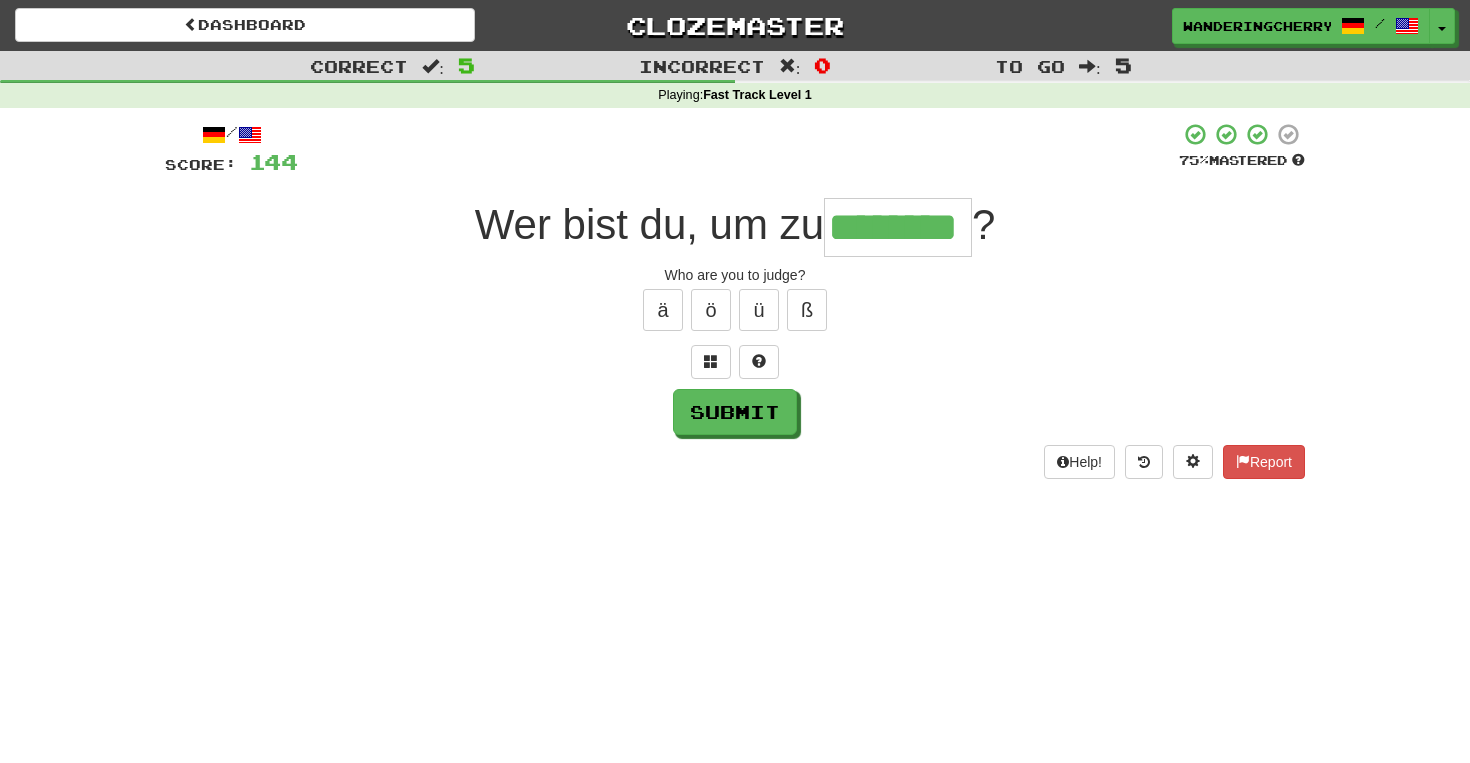 type on "********" 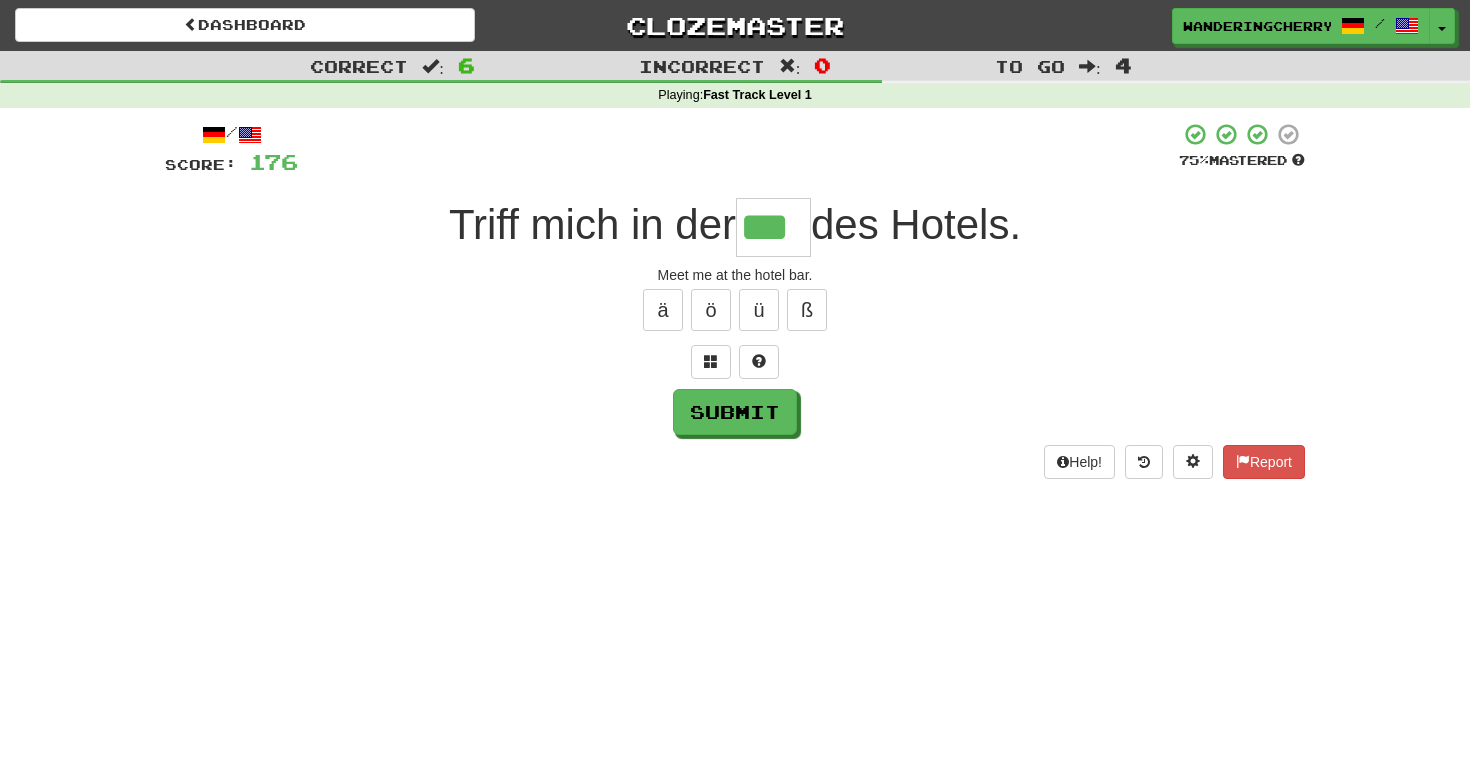 type on "***" 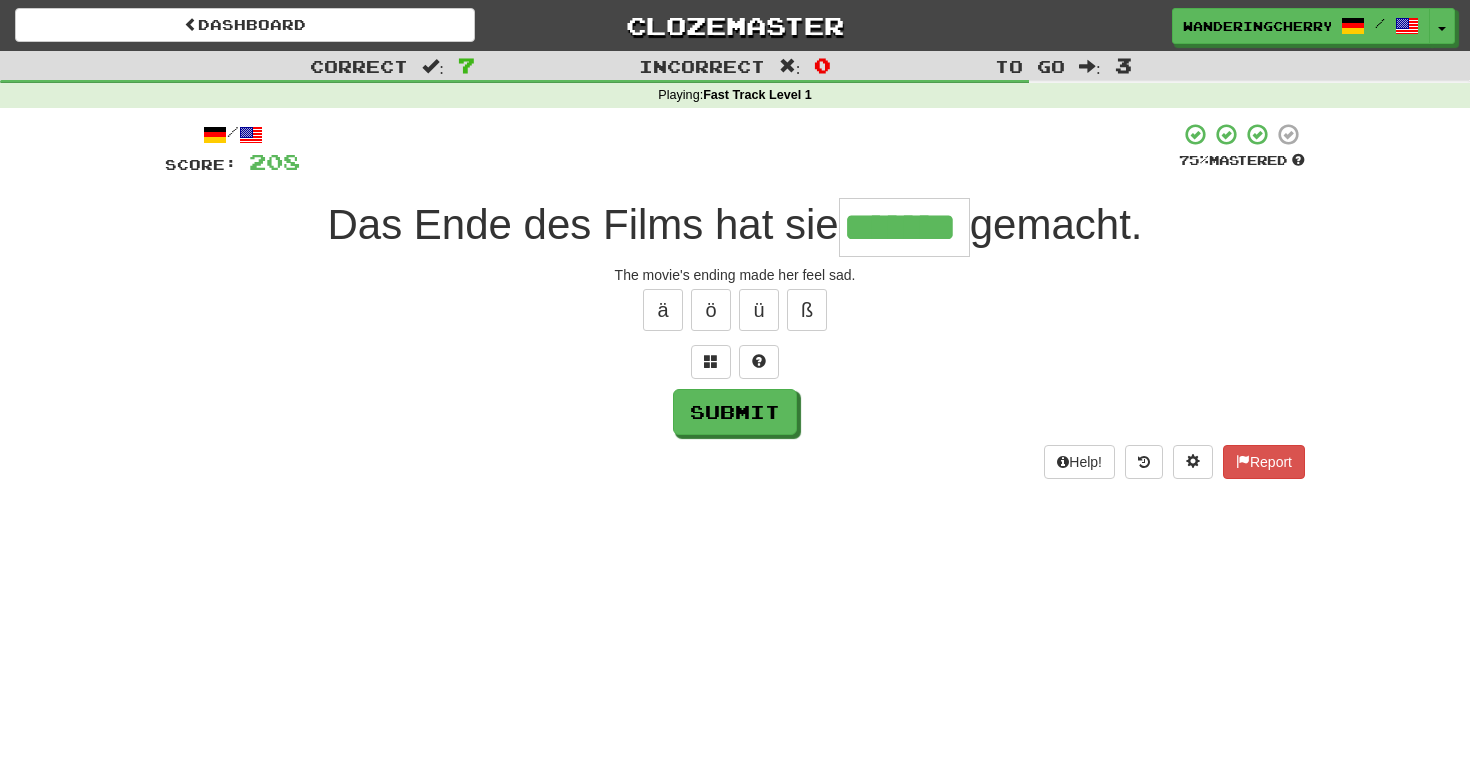 type on "*******" 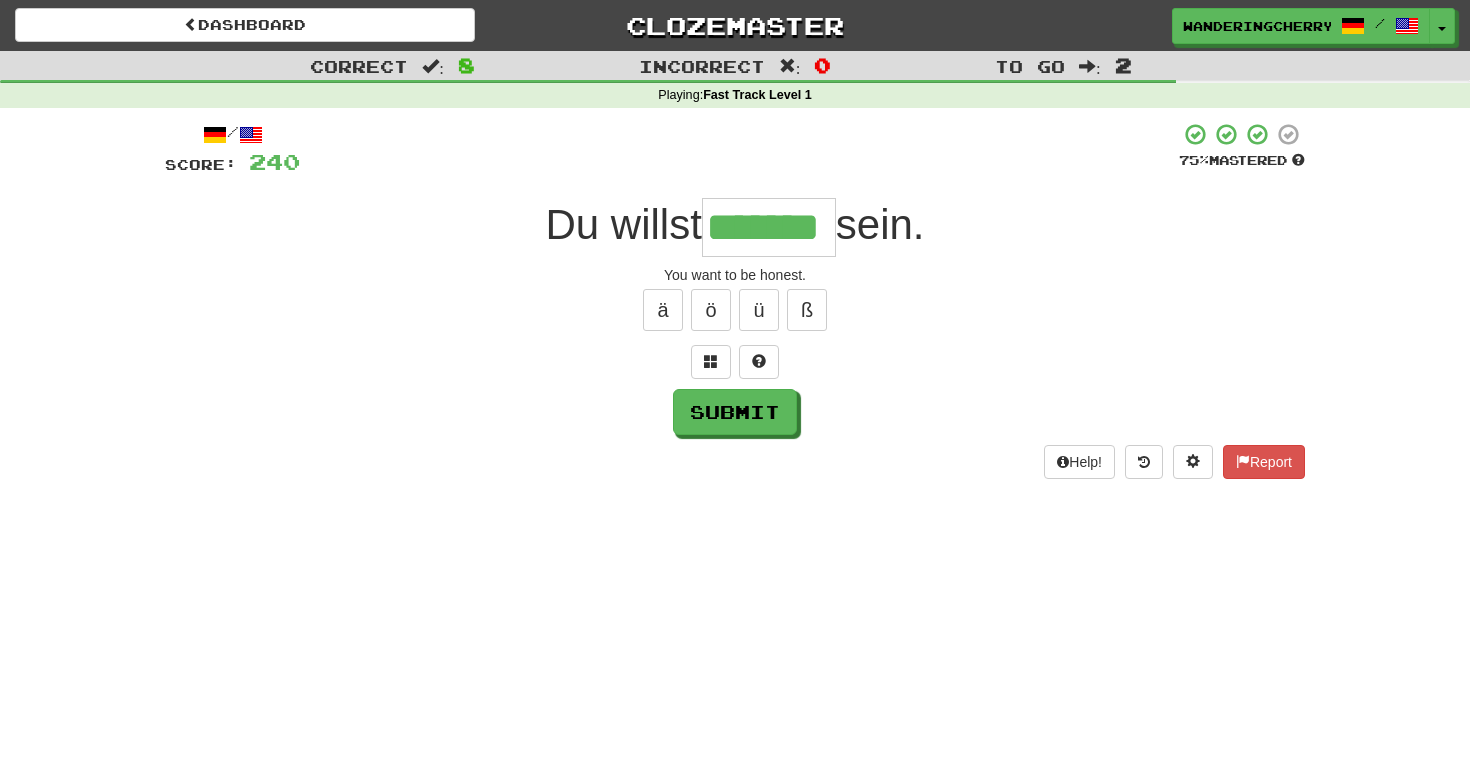 type on "*******" 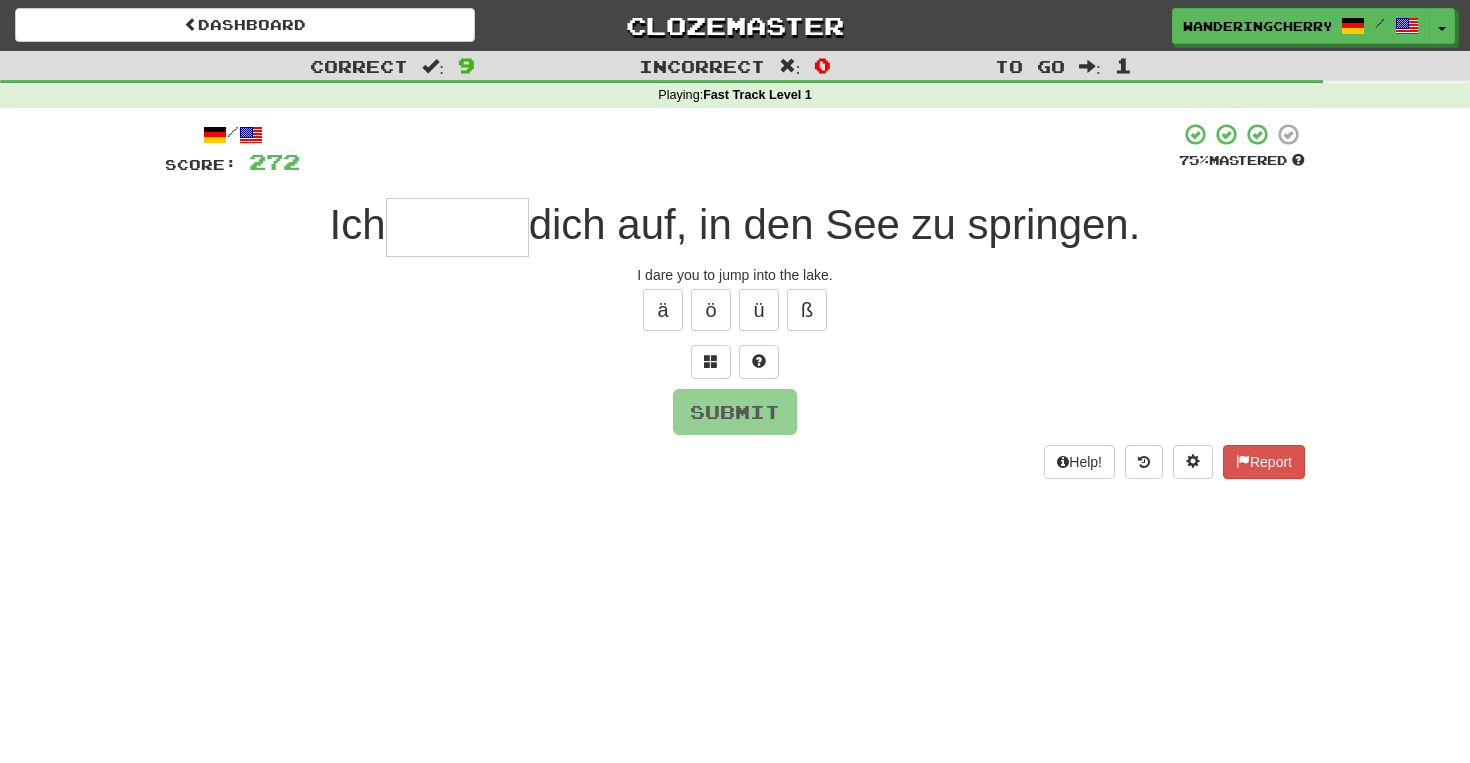 type on "*" 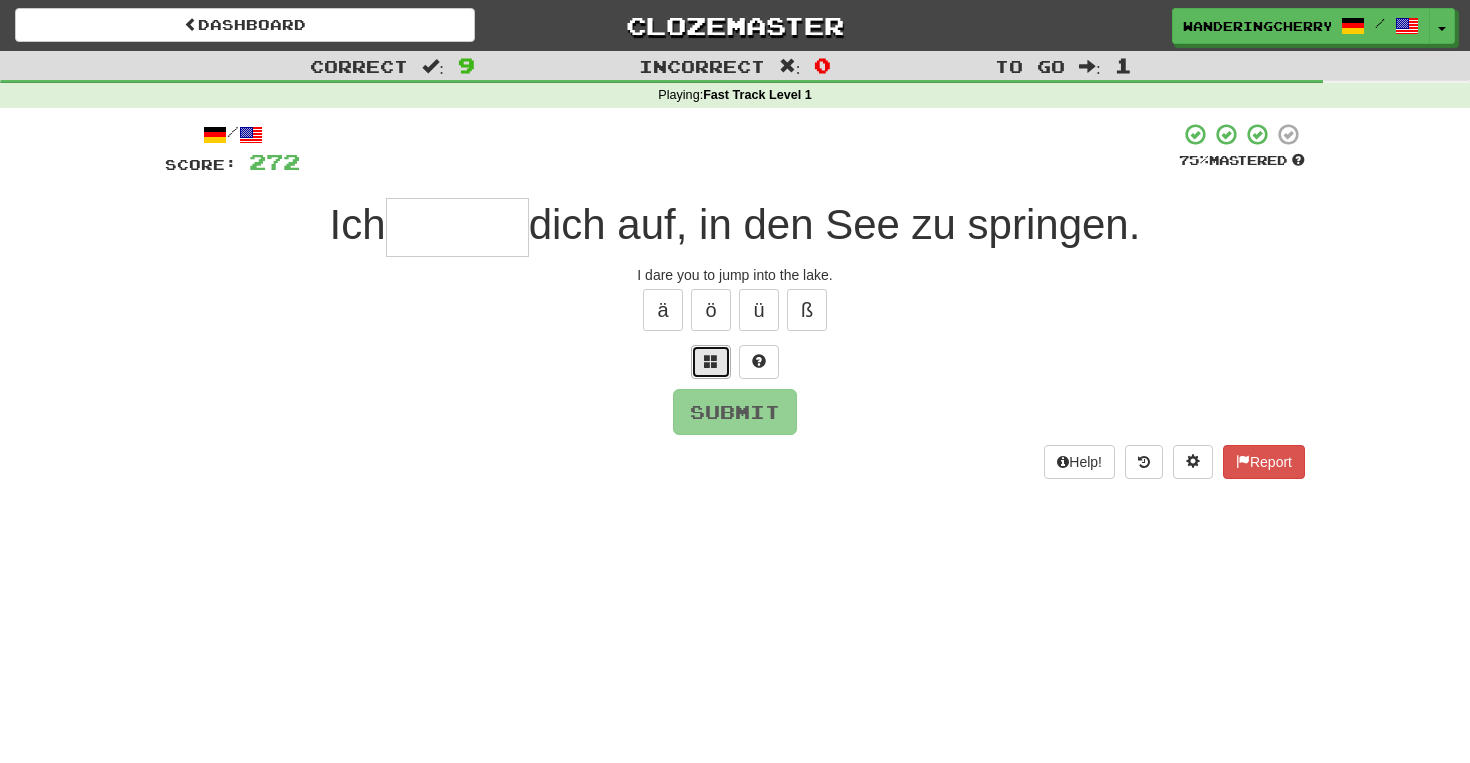 click at bounding box center [711, 362] 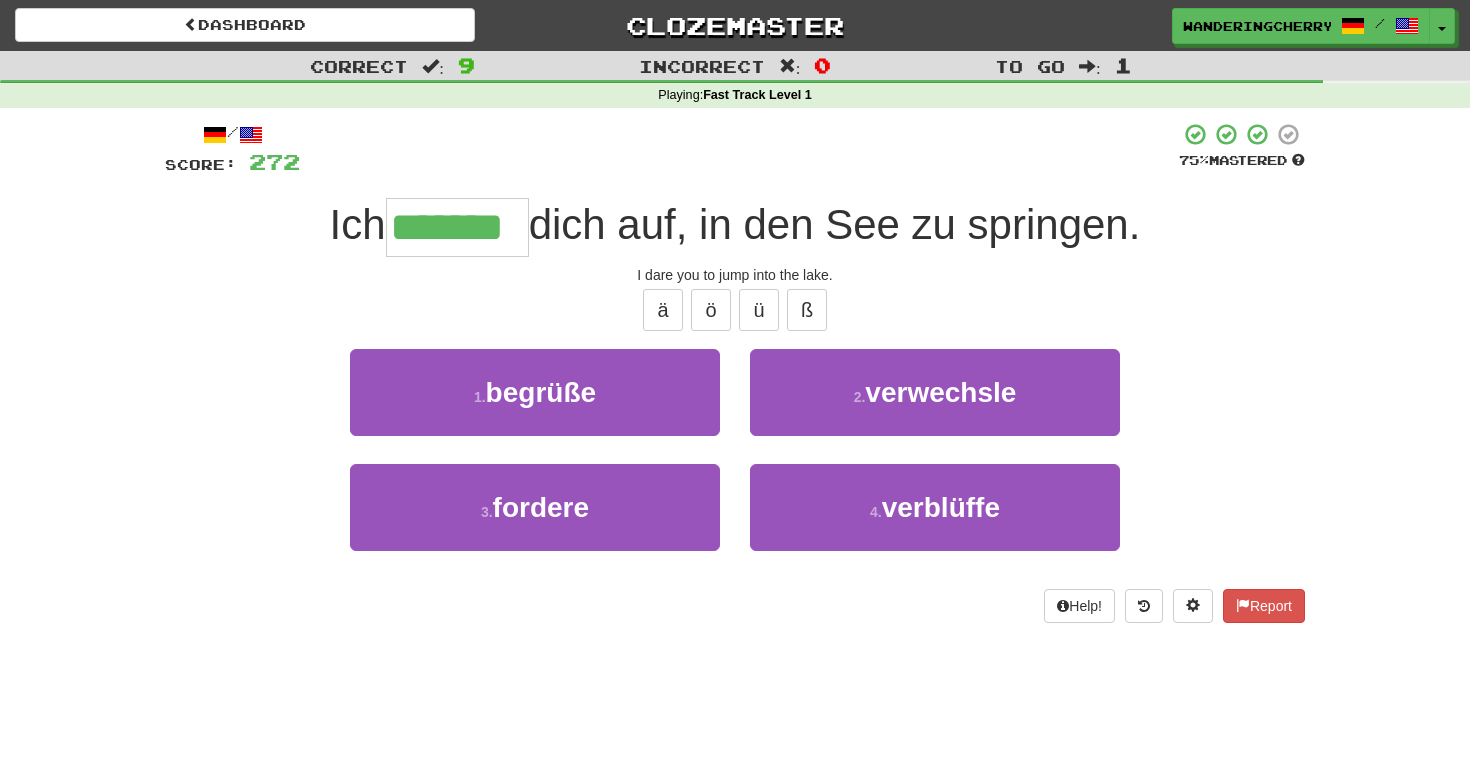 type on "*******" 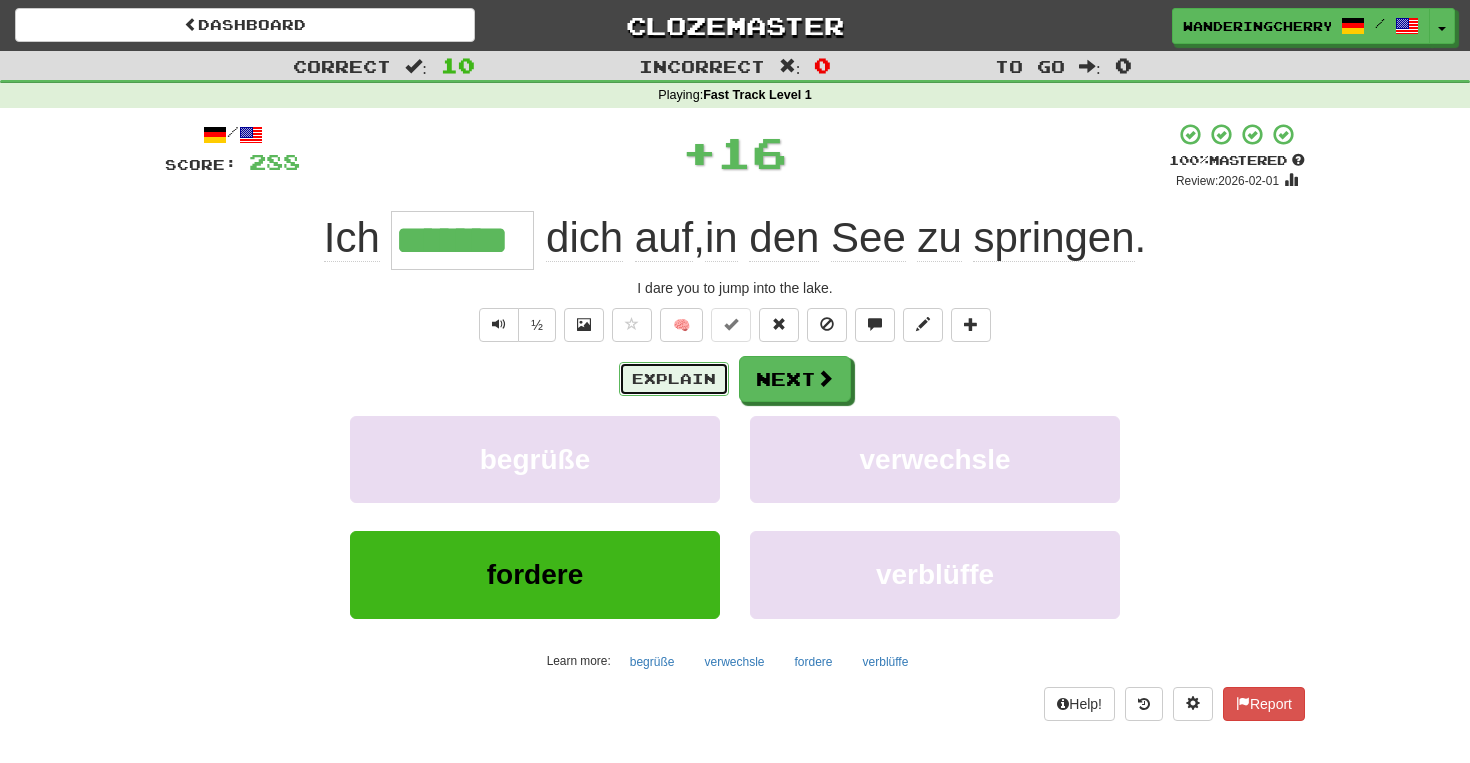 click on "Explain" at bounding box center [674, 379] 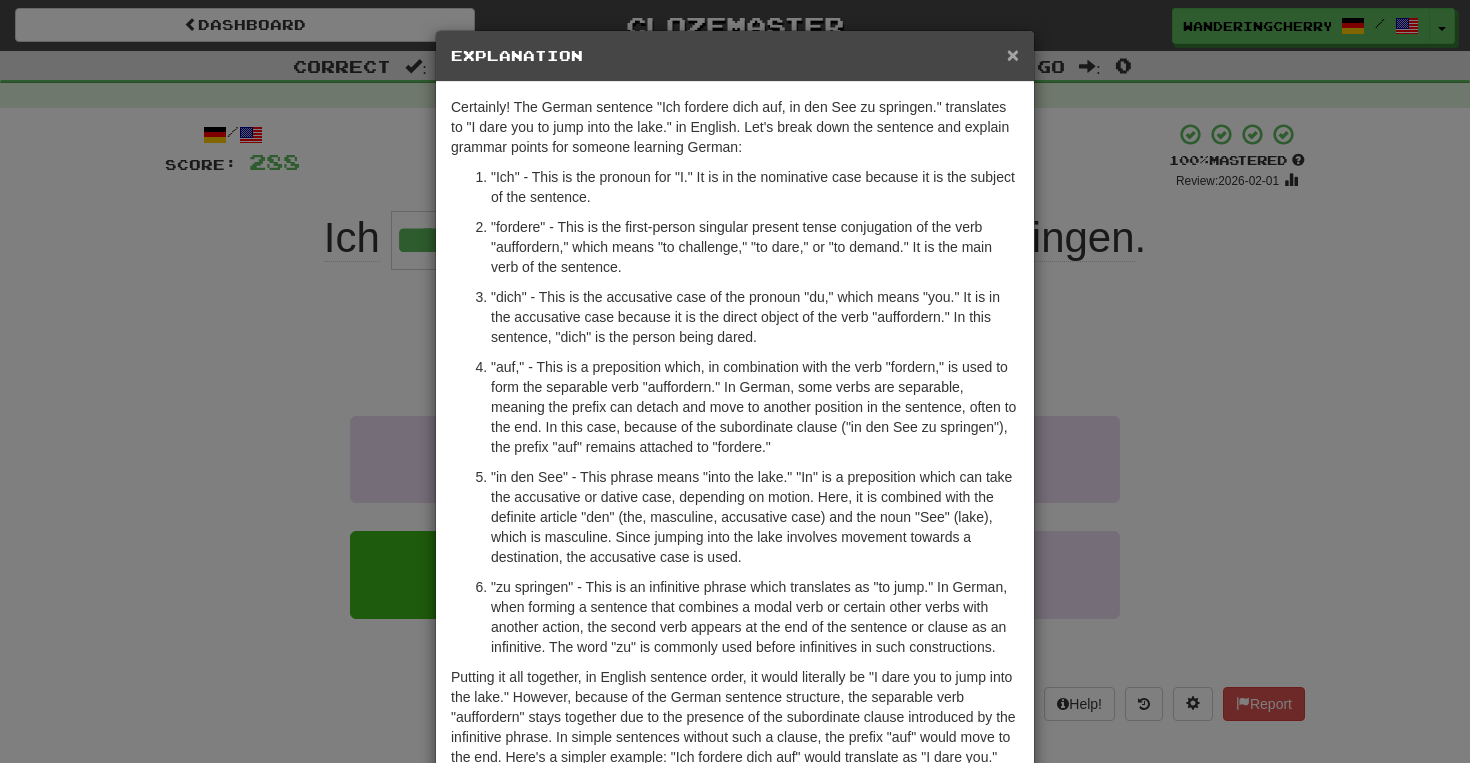 click on "×" at bounding box center (1013, 54) 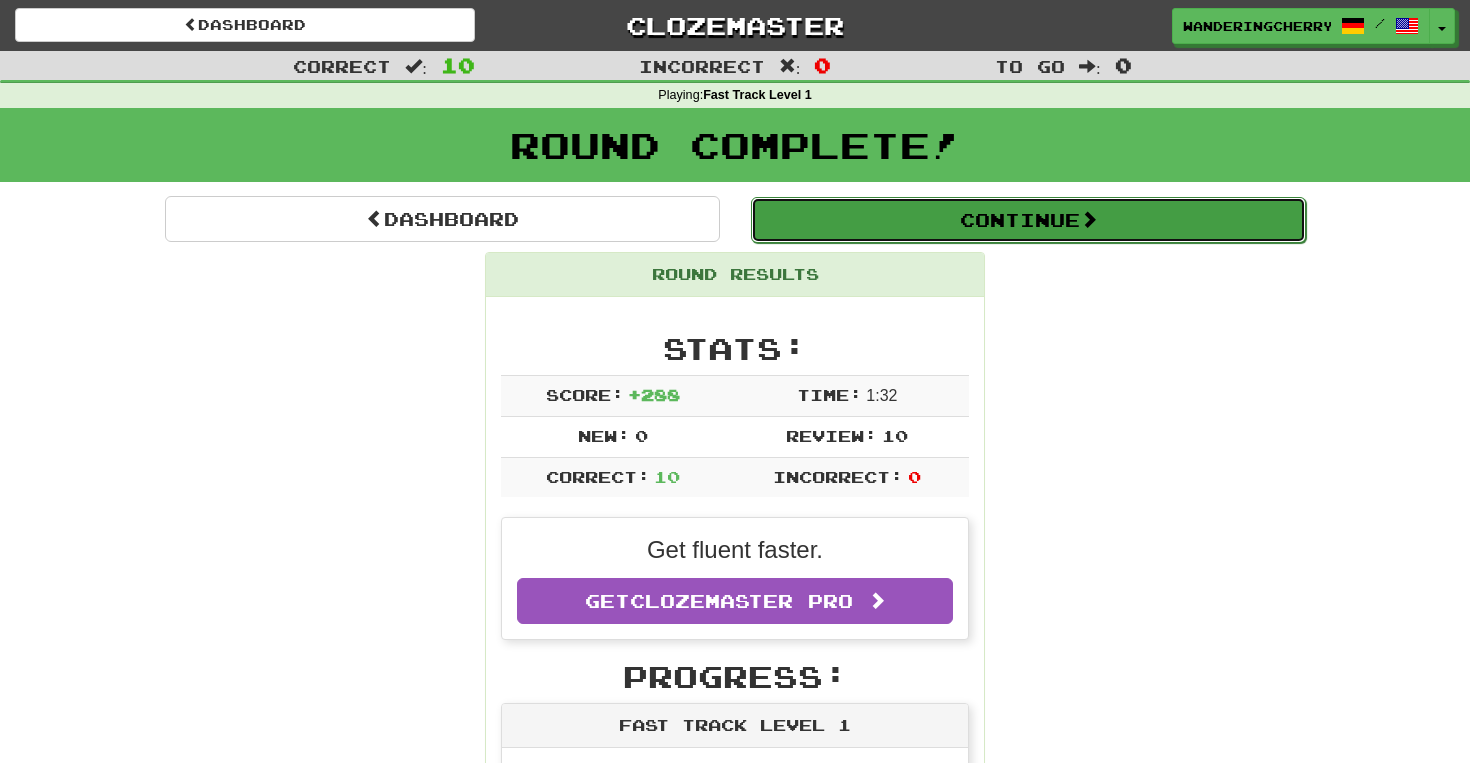 click on "Continue" at bounding box center [1028, 220] 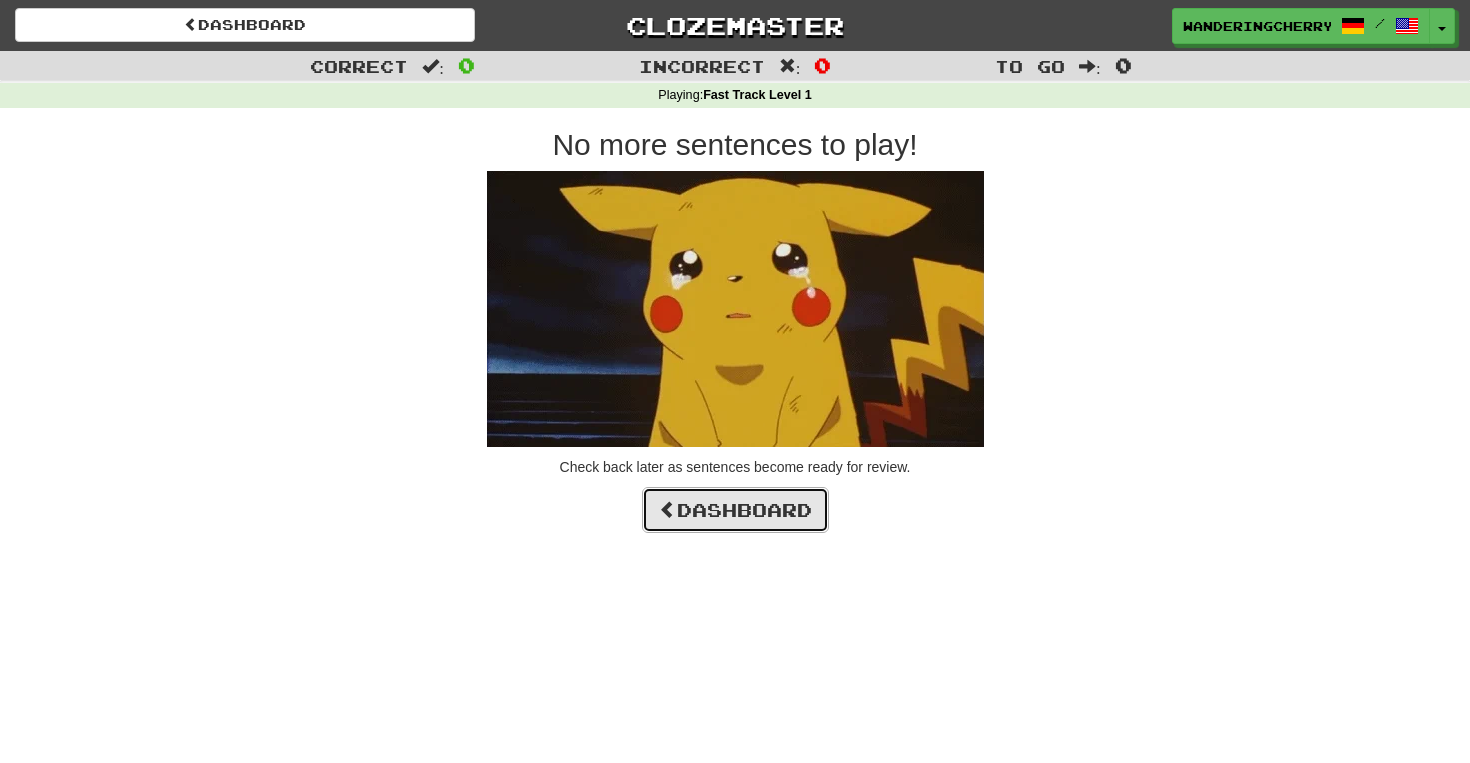 click on "Dashboard" at bounding box center (735, 510) 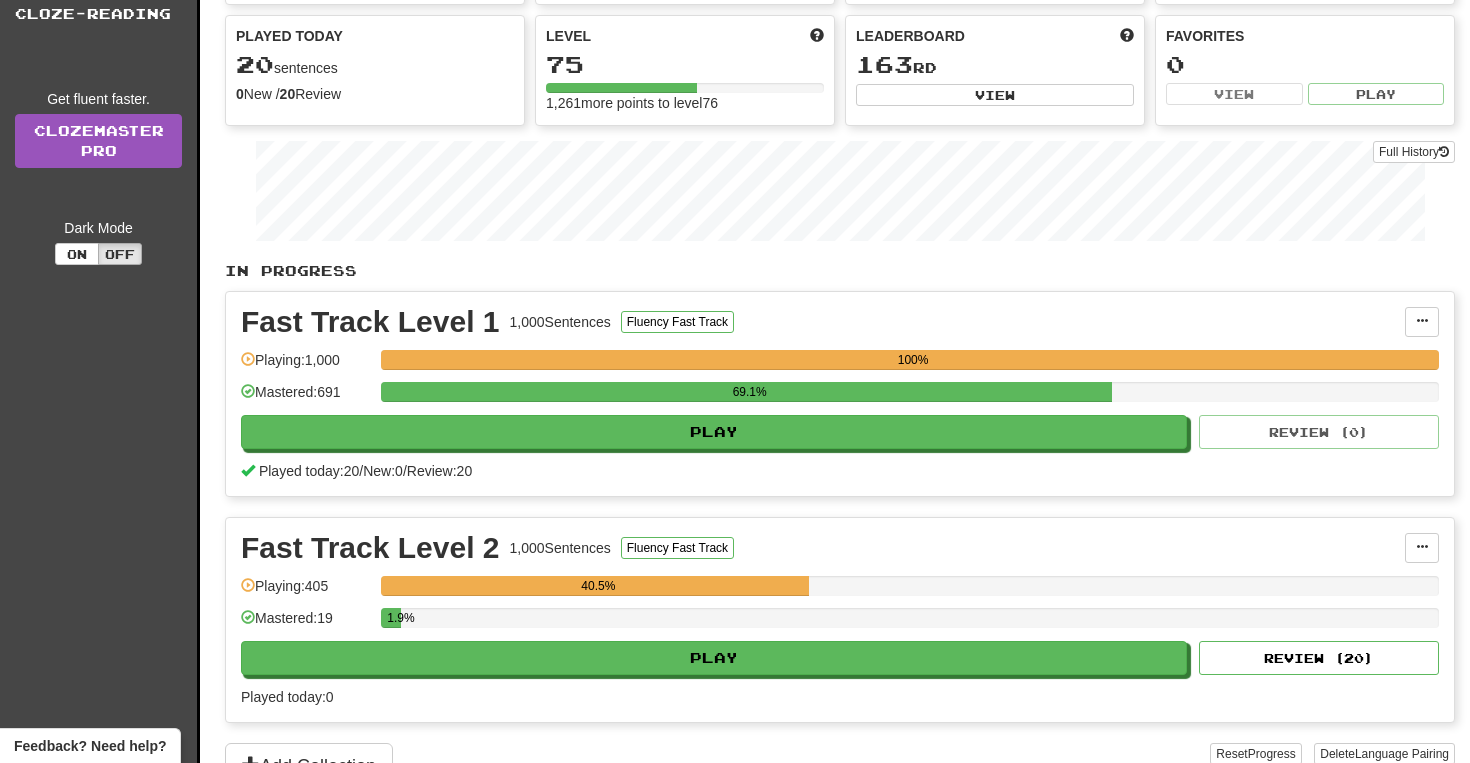 scroll, scrollTop: 209, scrollLeft: 0, axis: vertical 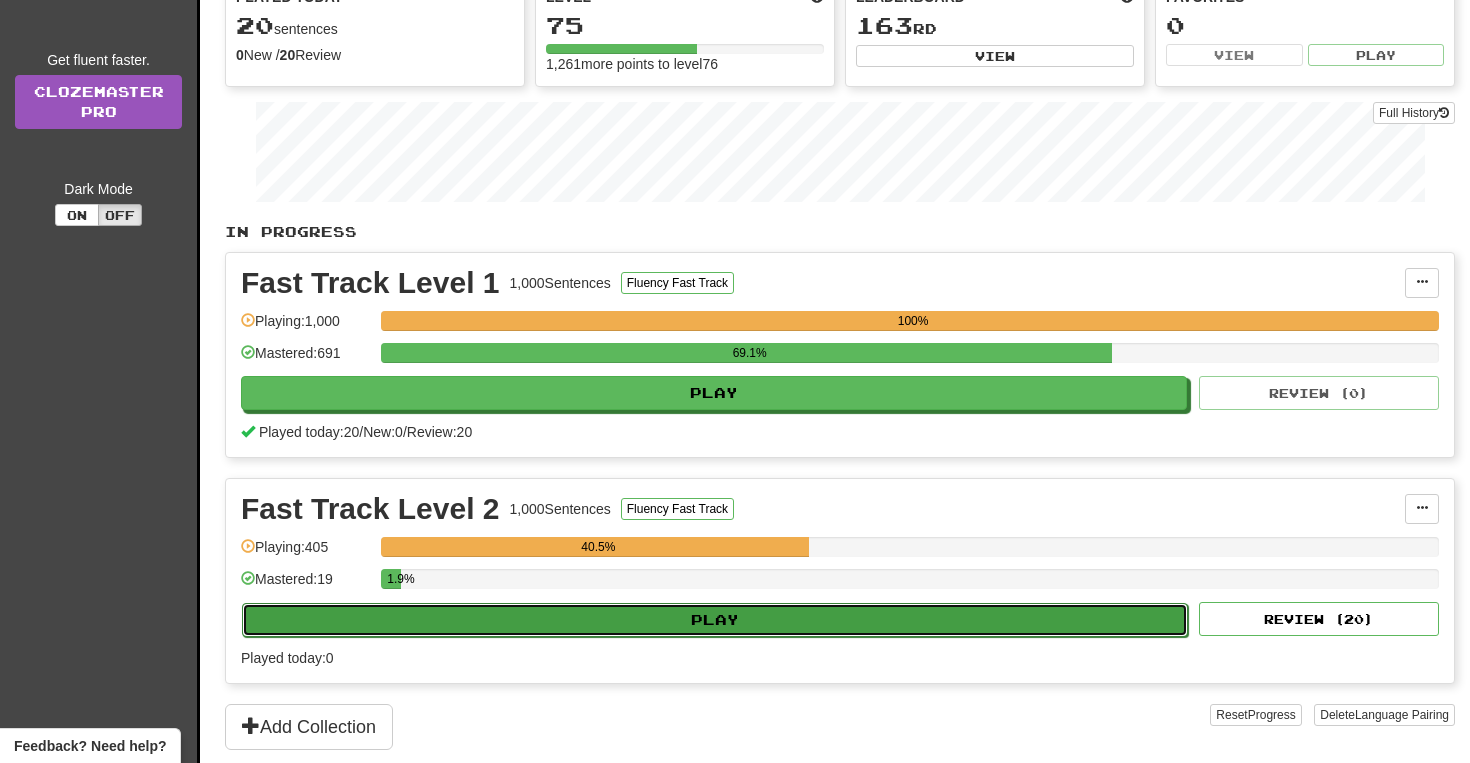click on "Play" at bounding box center [715, 620] 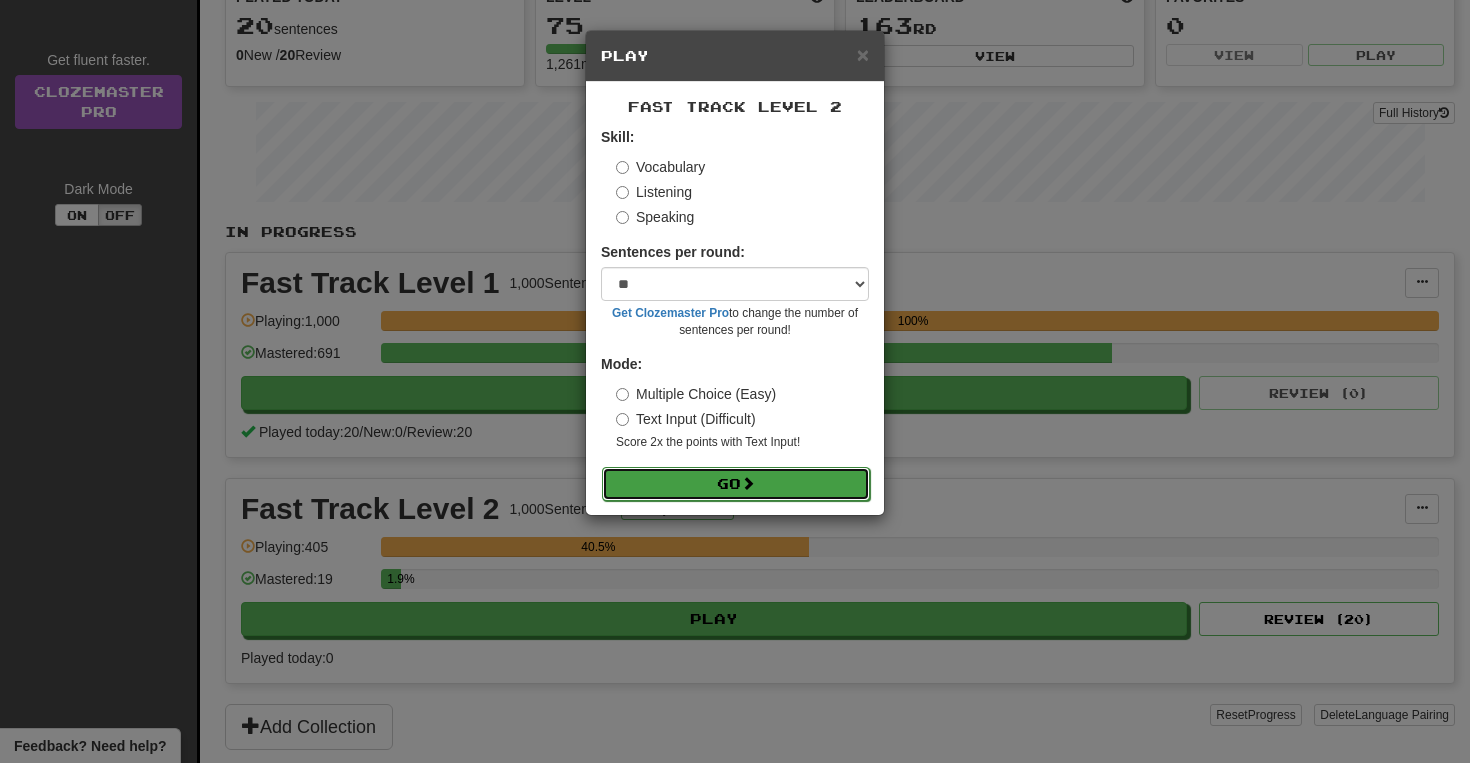 click on "Go" at bounding box center [736, 484] 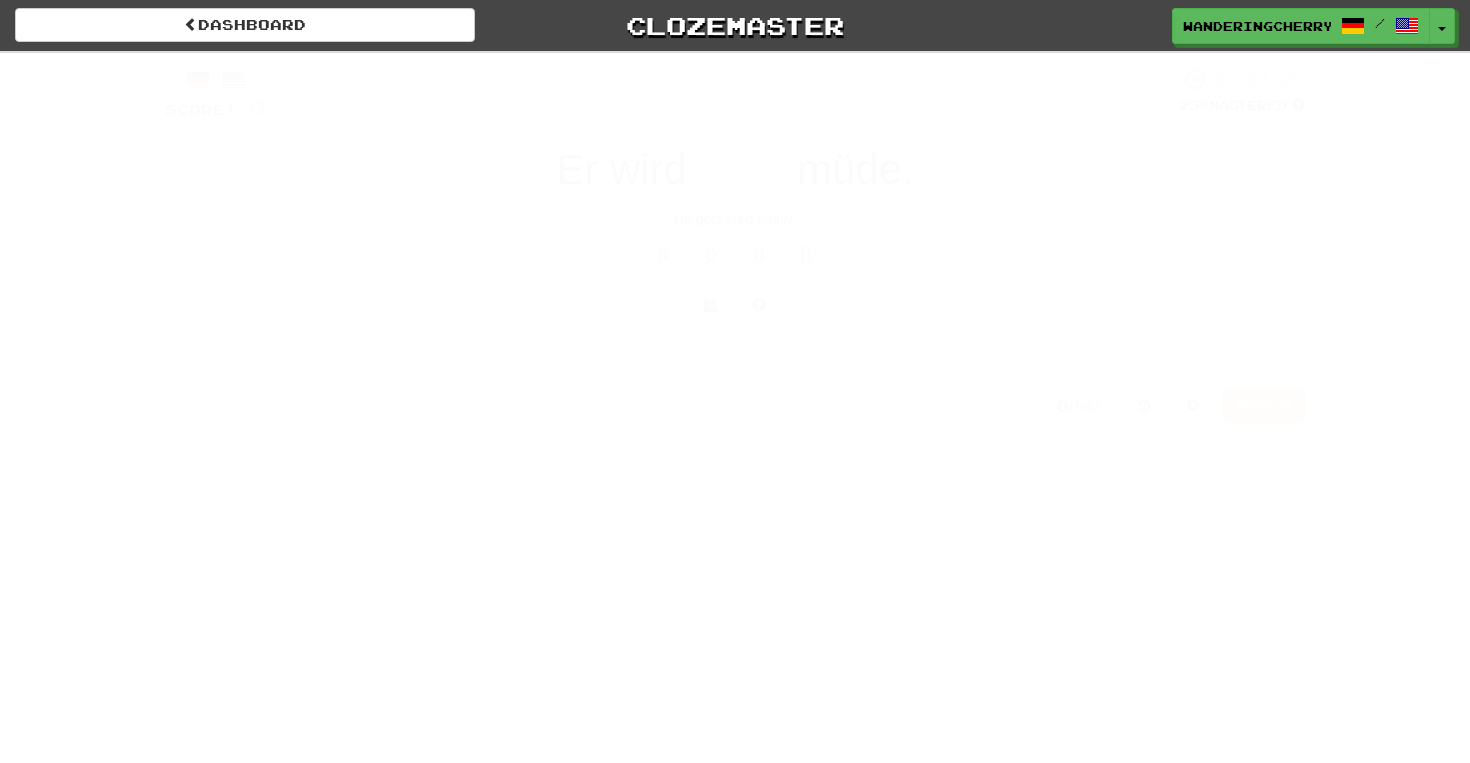scroll, scrollTop: 0, scrollLeft: 0, axis: both 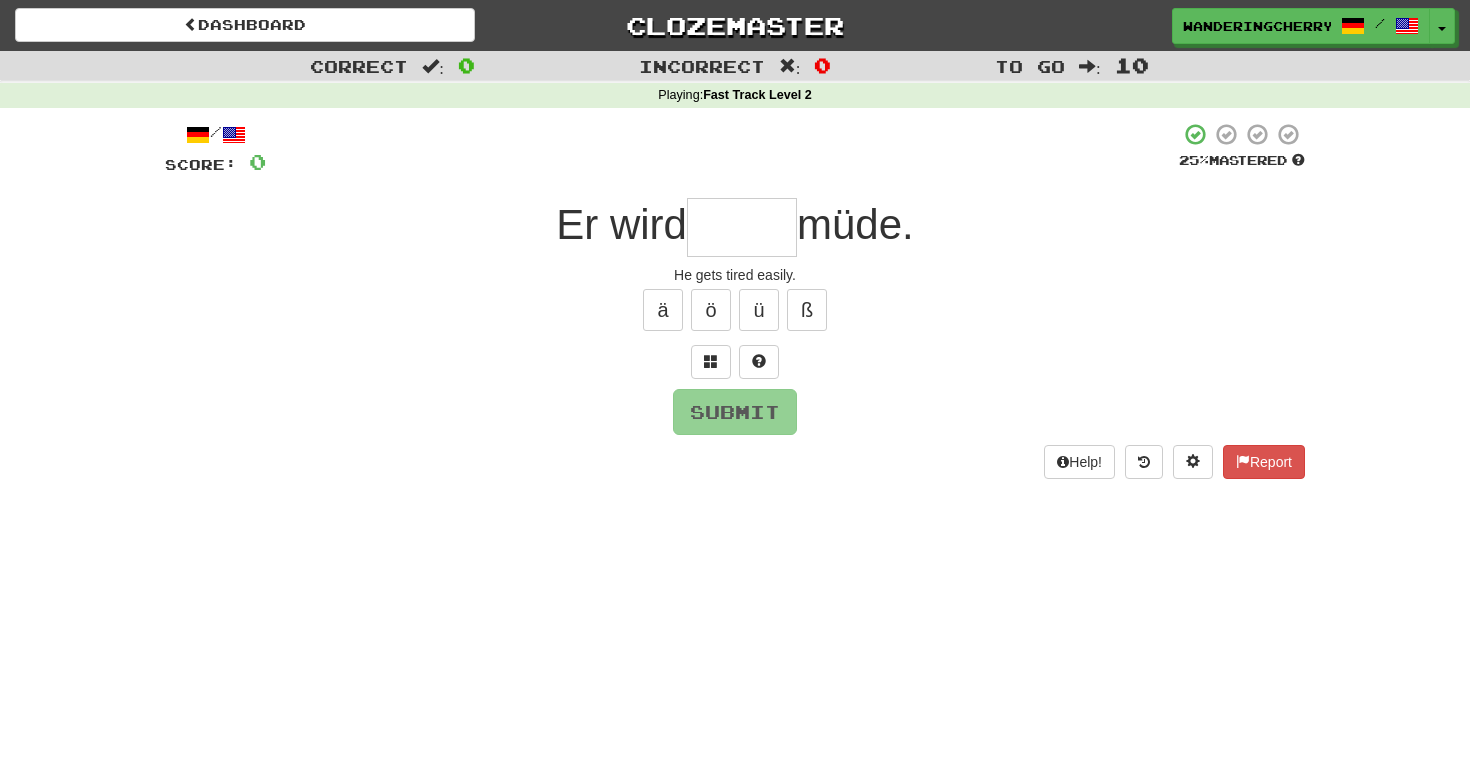 type on "*" 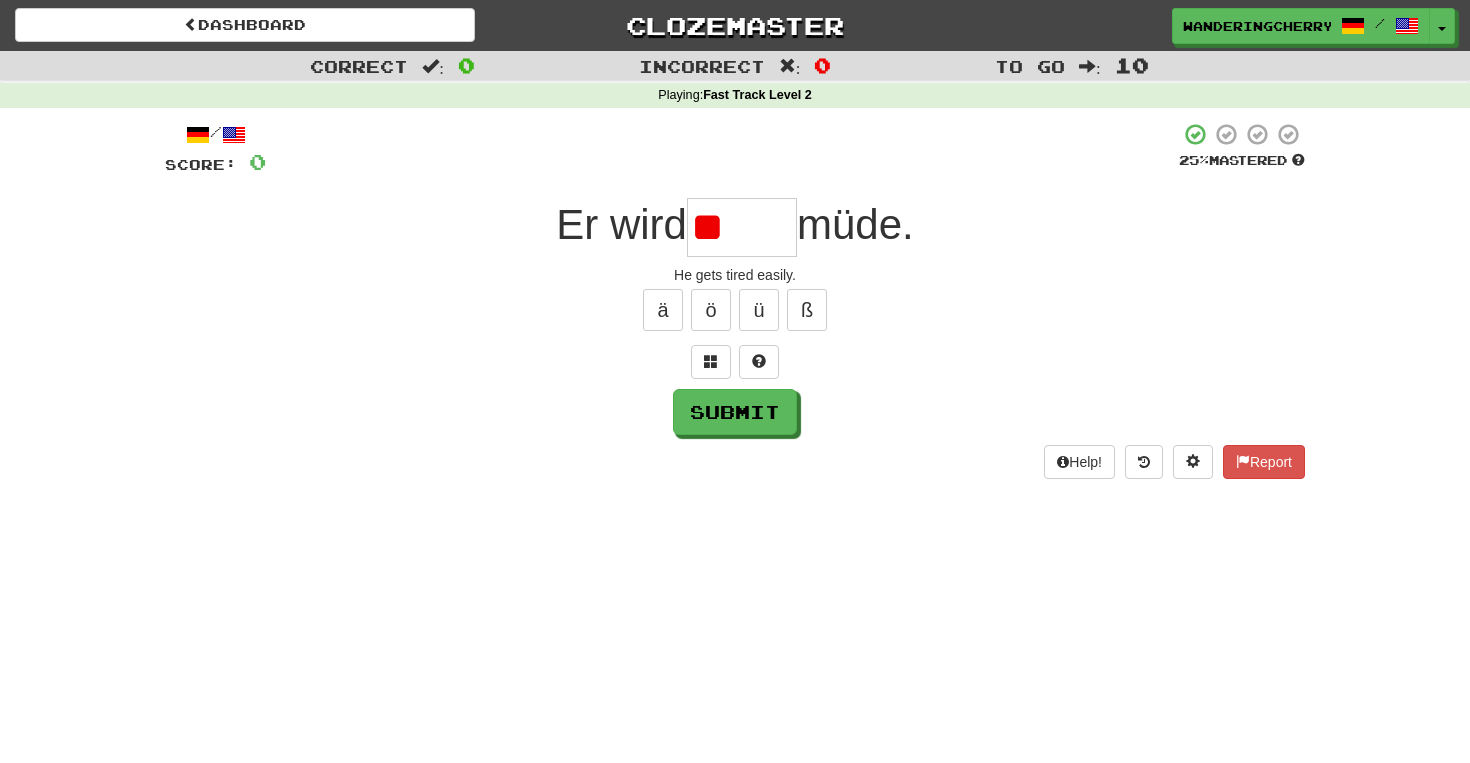 type on "*" 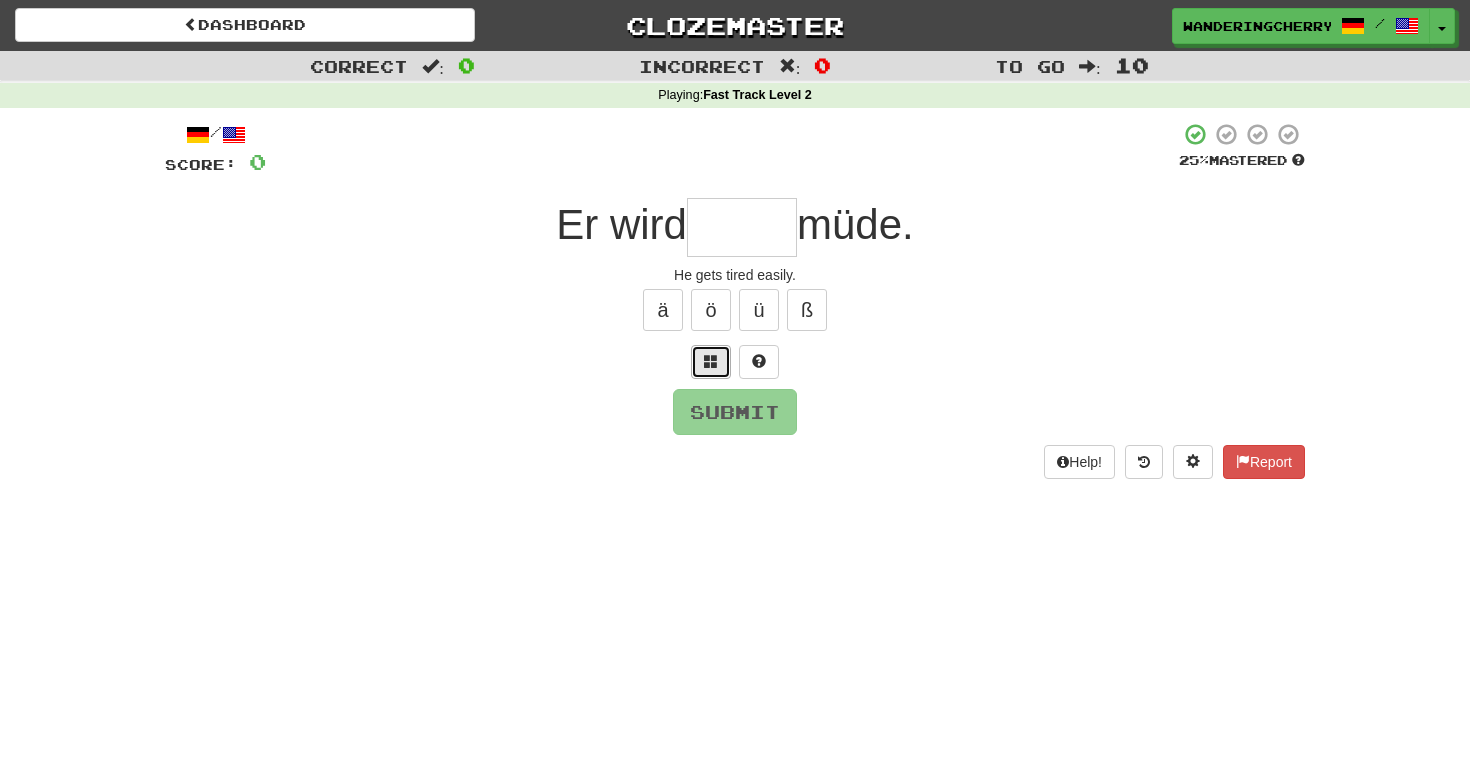 click at bounding box center (711, 362) 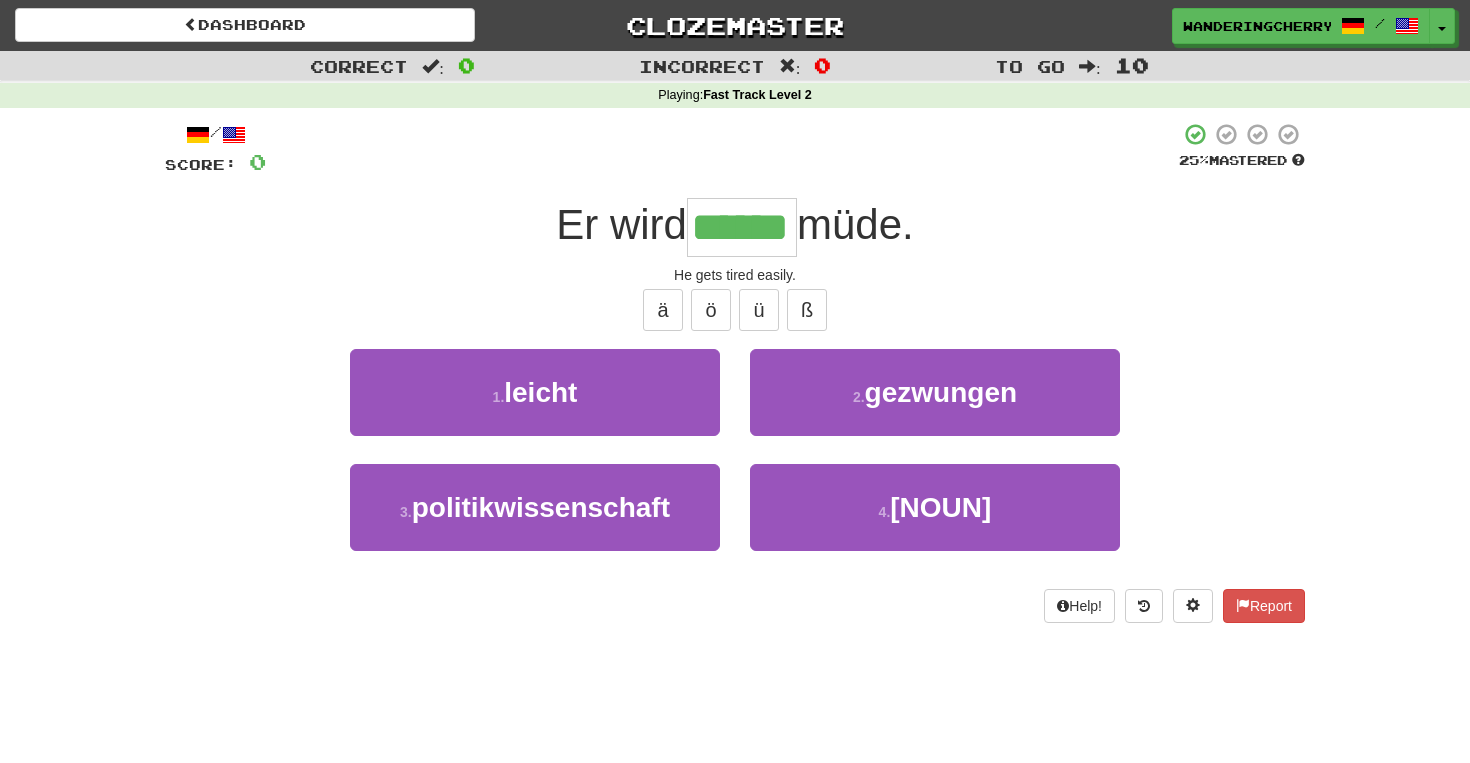type on "******" 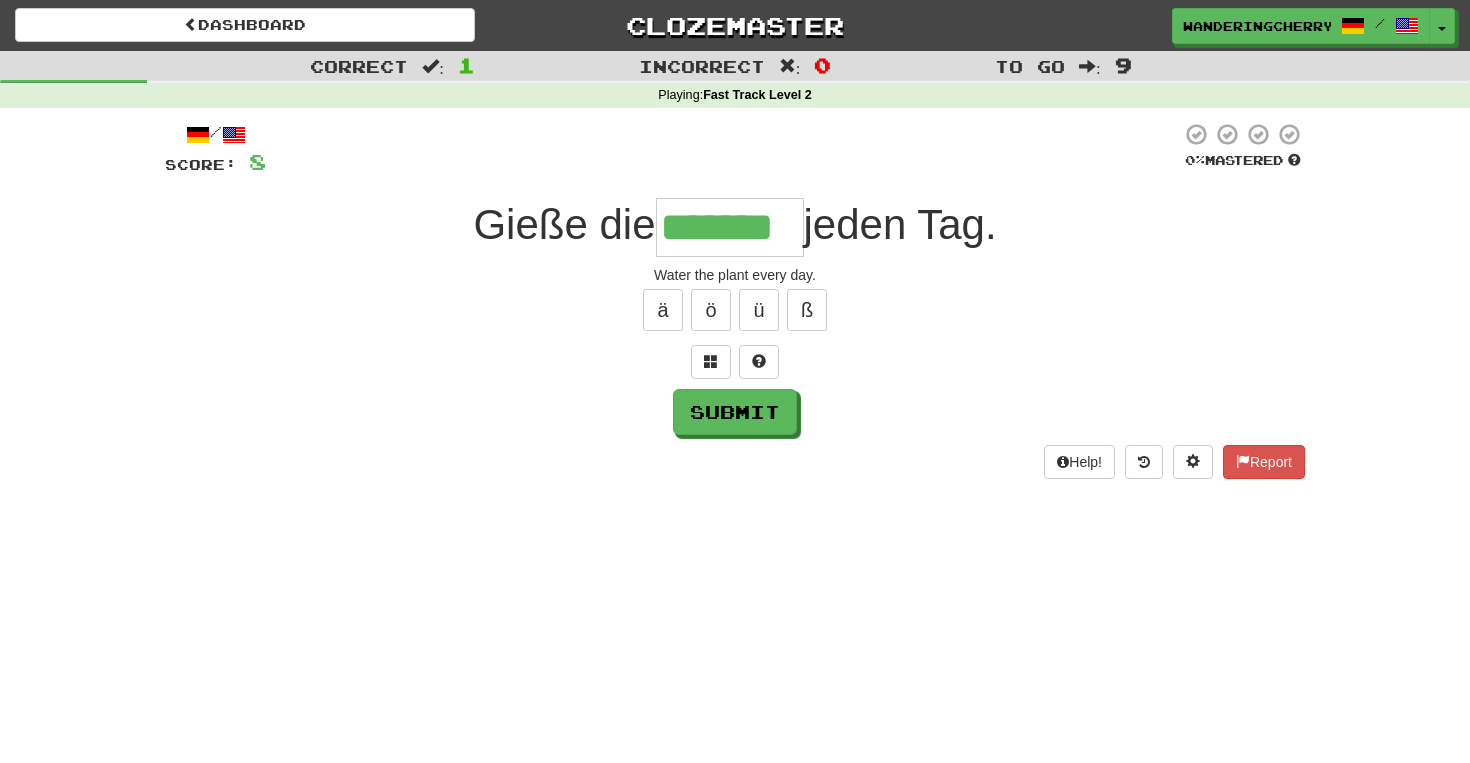 type on "*******" 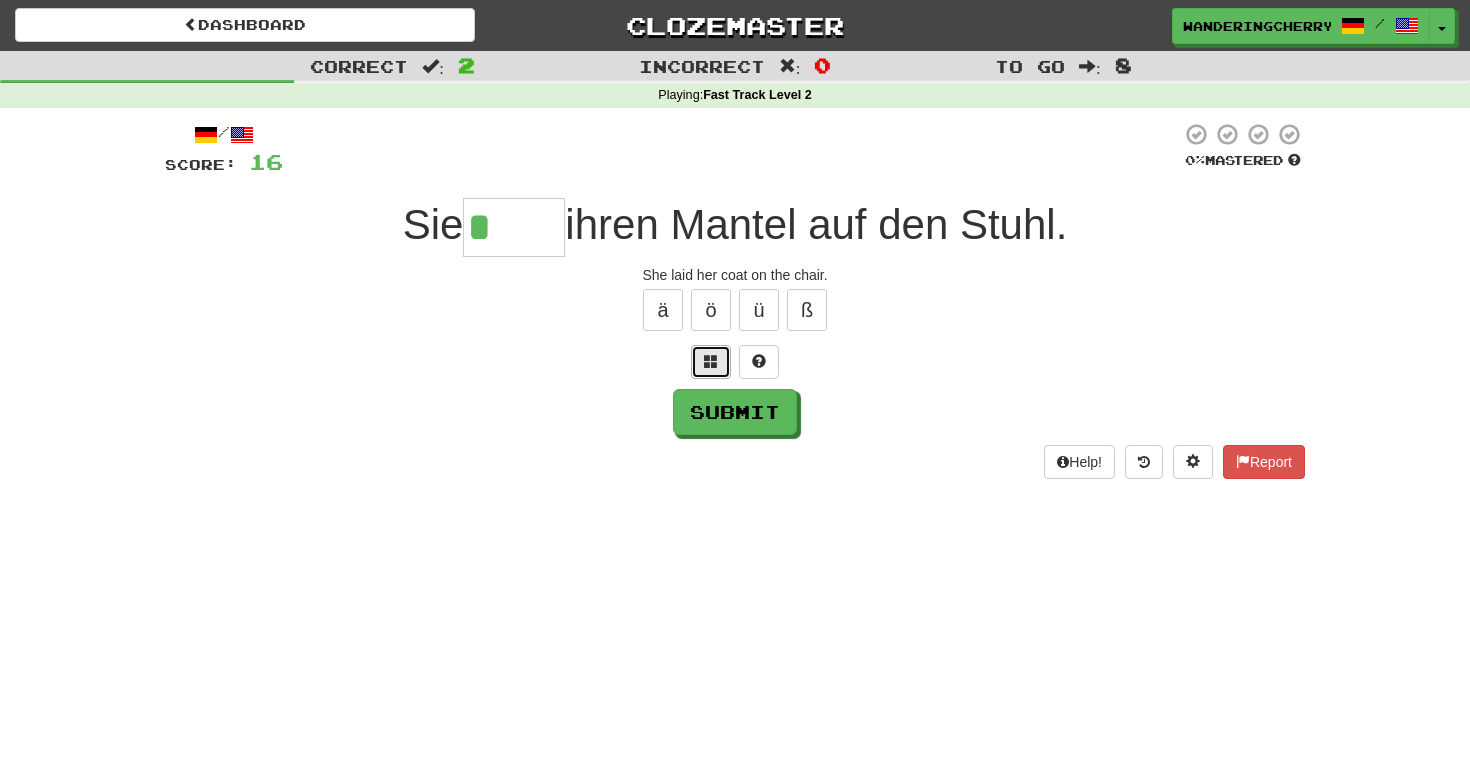 click at bounding box center (711, 362) 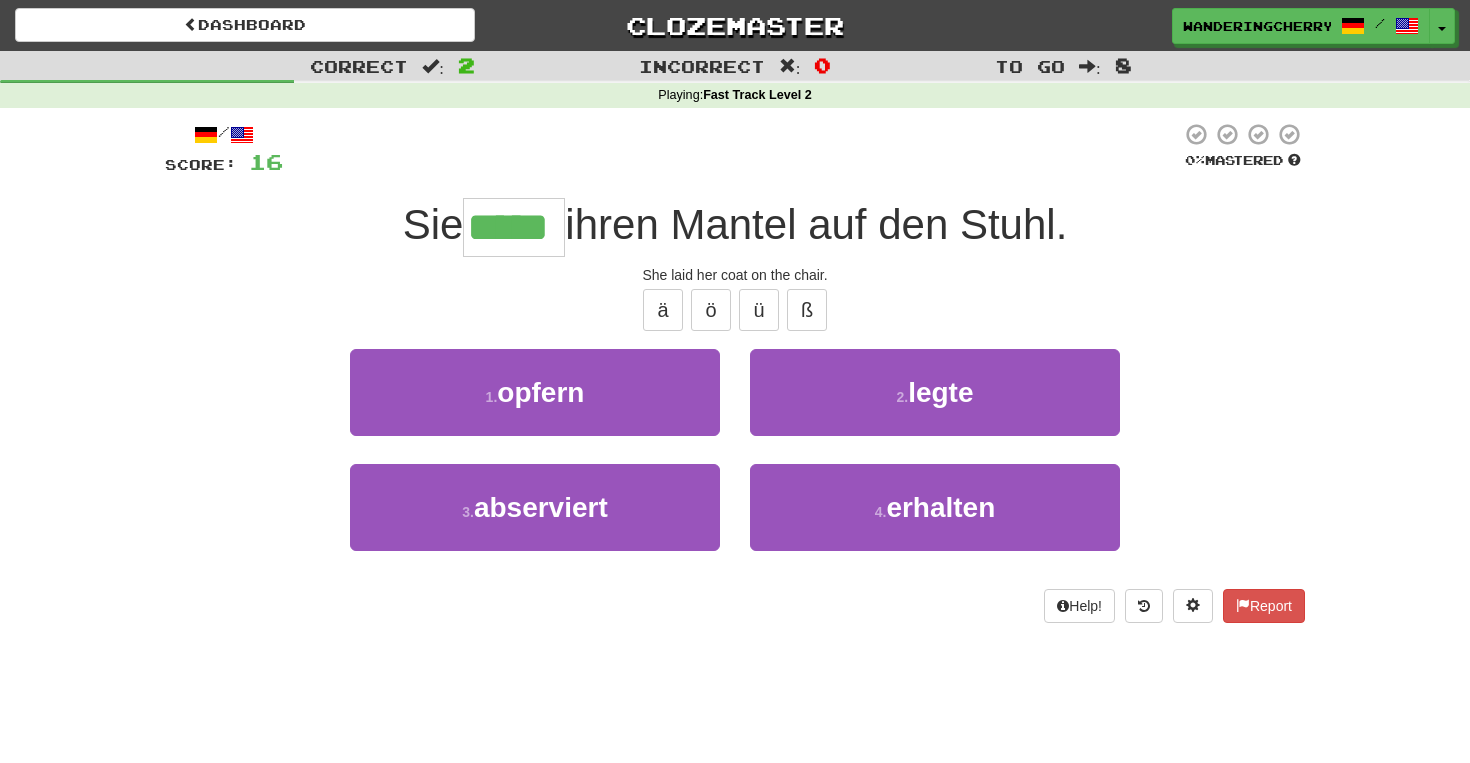 type on "*****" 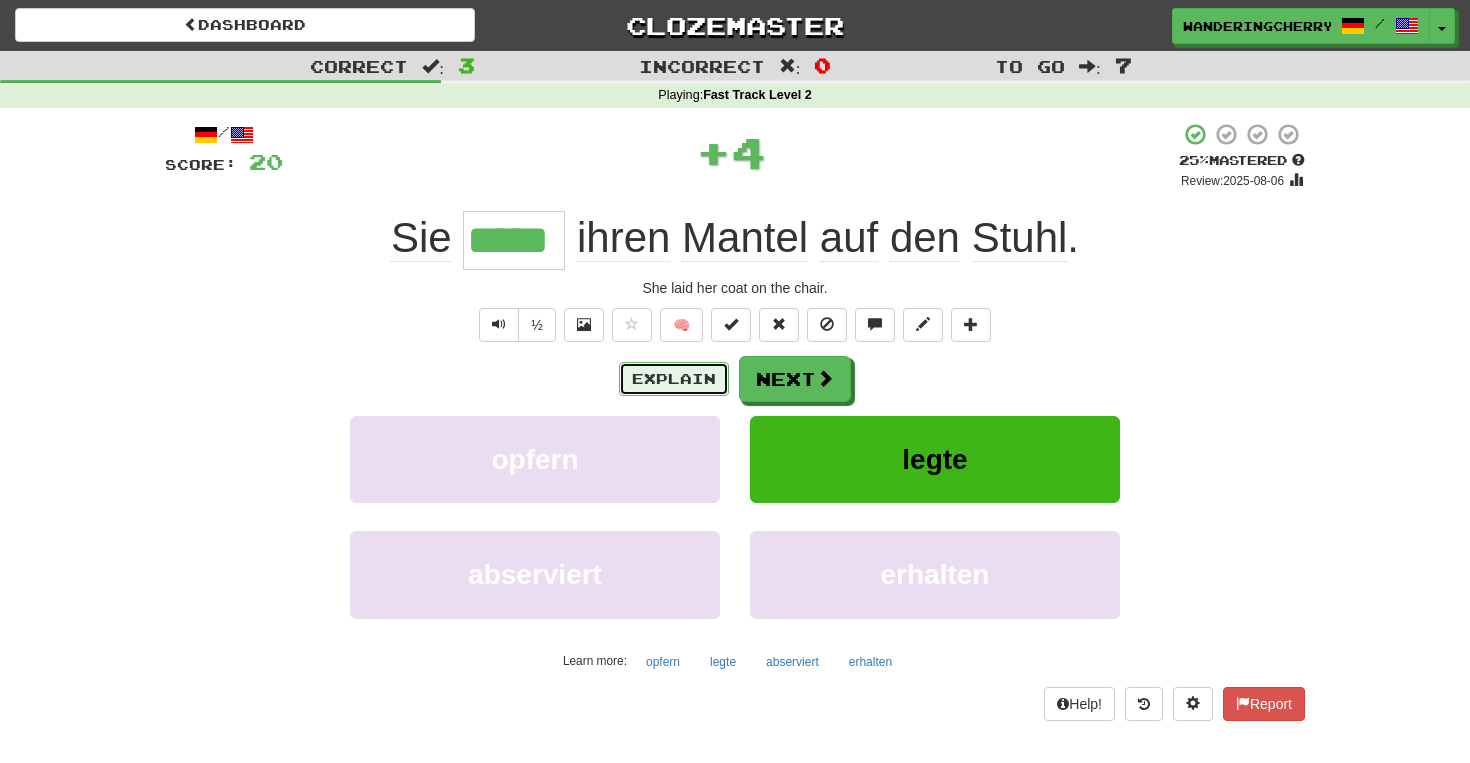 click on "Explain" at bounding box center (674, 379) 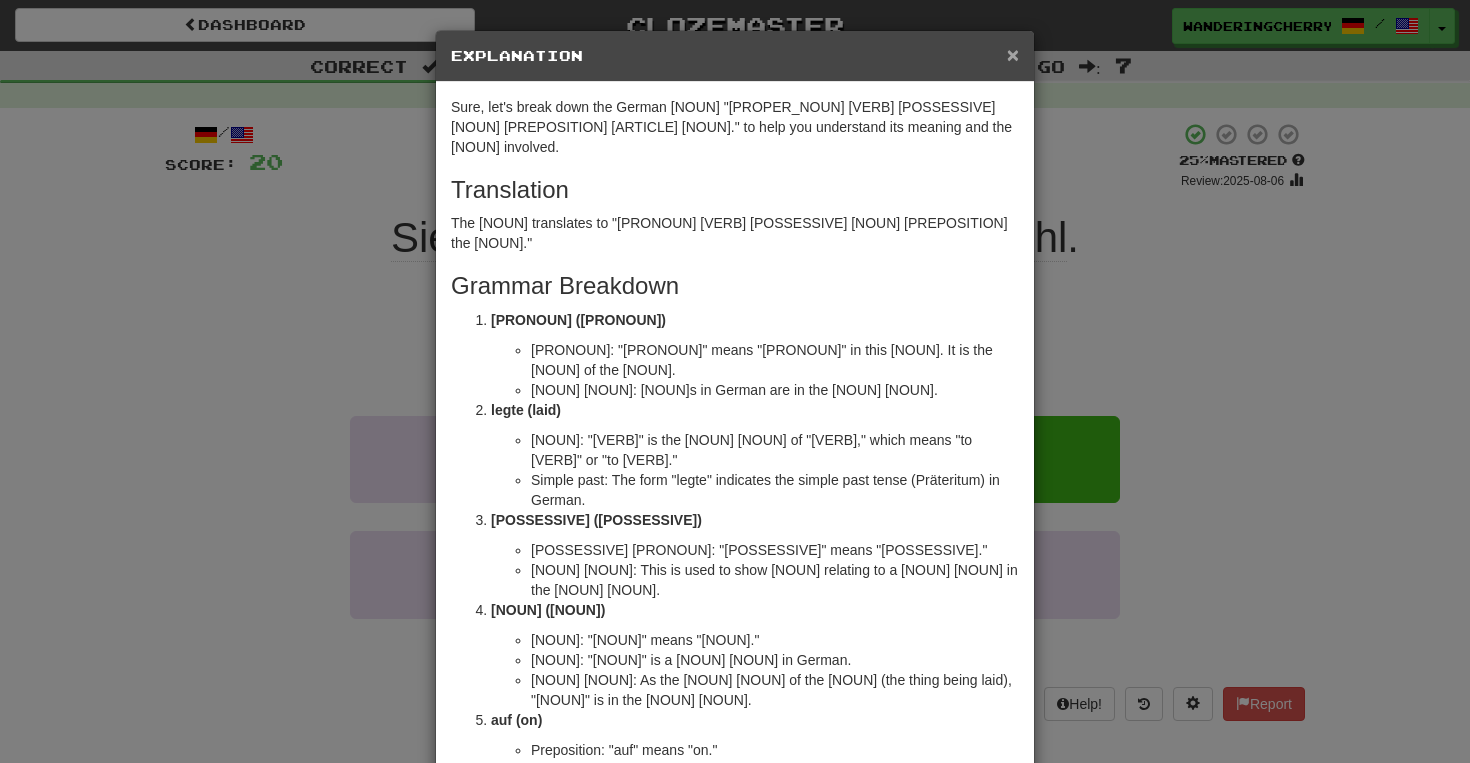 click on "×" at bounding box center [1013, 54] 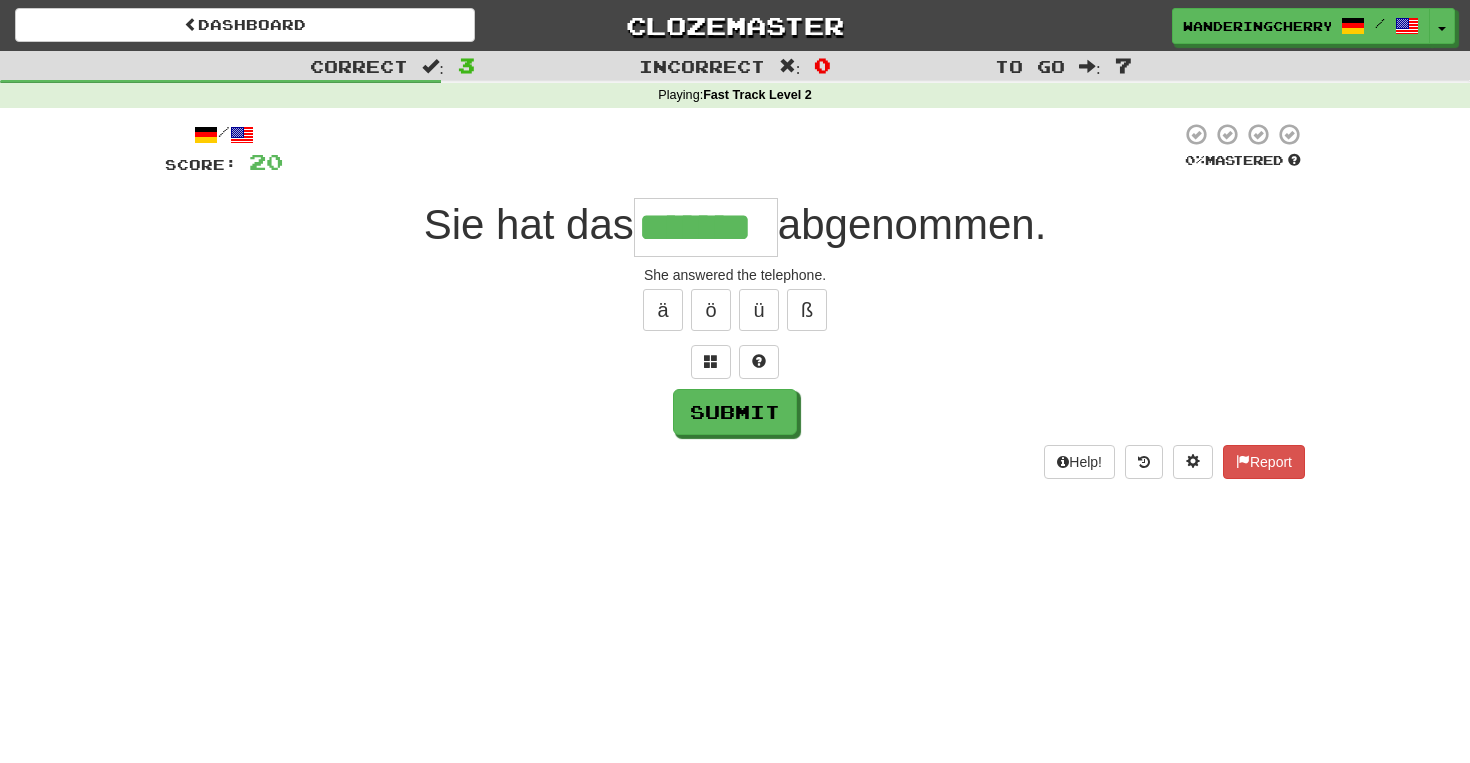 type on "*******" 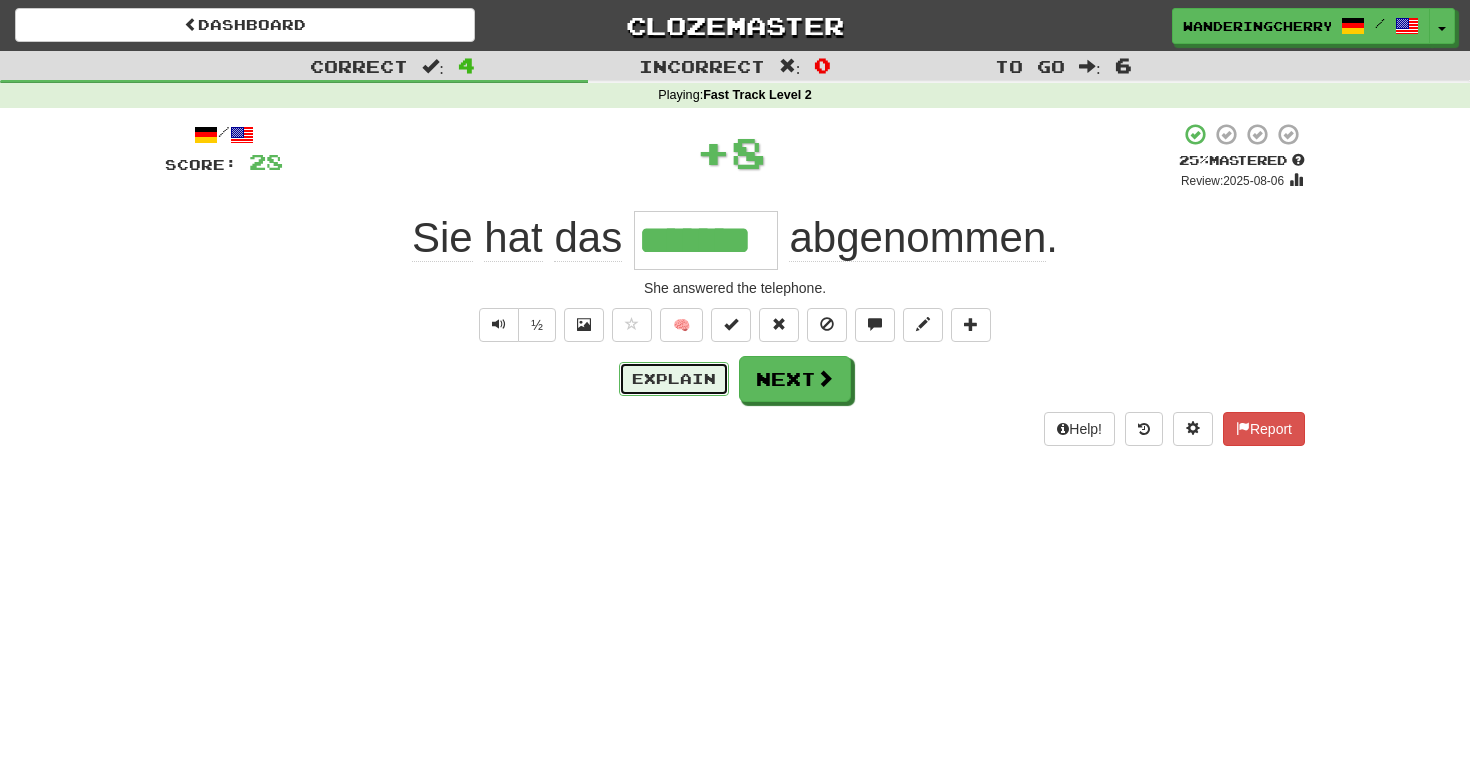 click on "Explain" at bounding box center (674, 379) 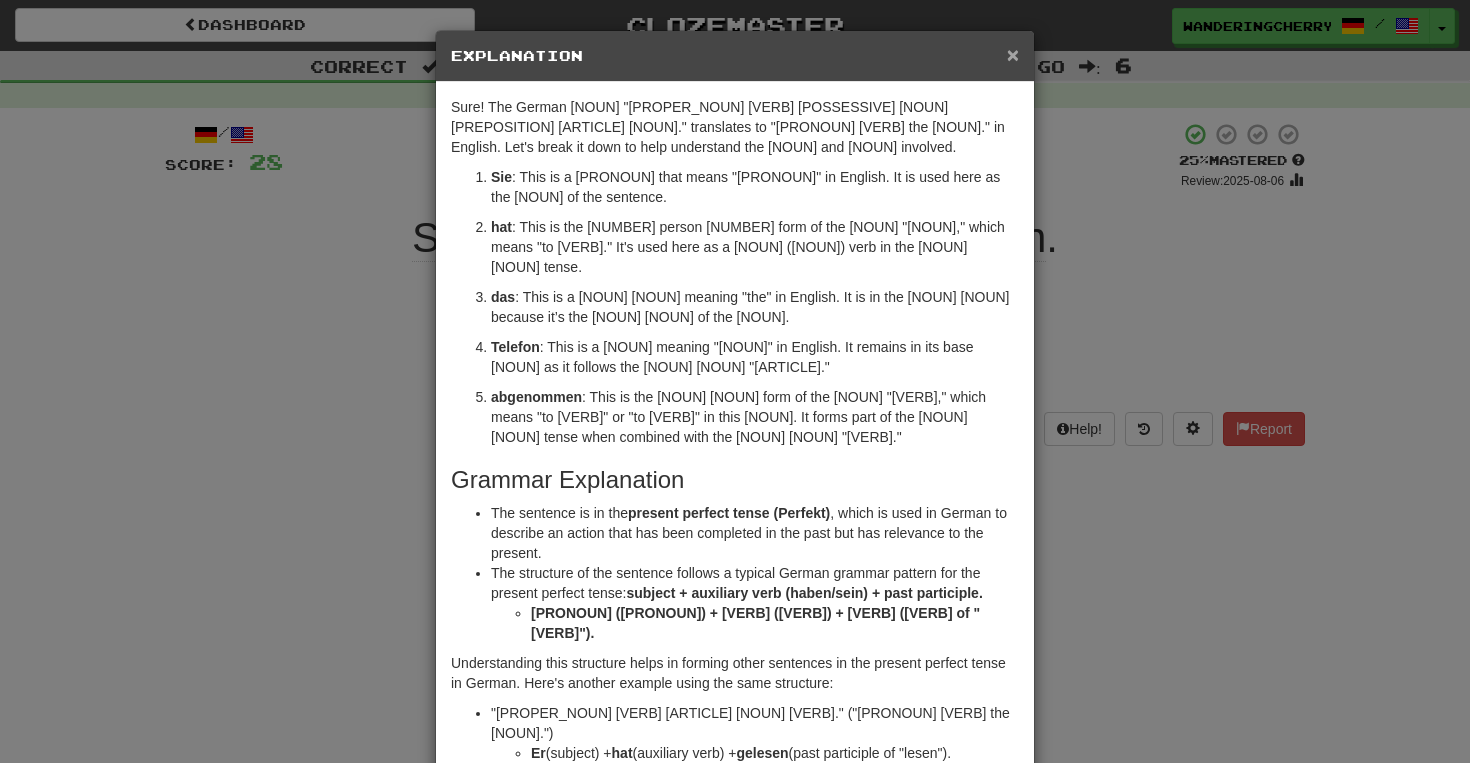 click on "×" at bounding box center (1013, 54) 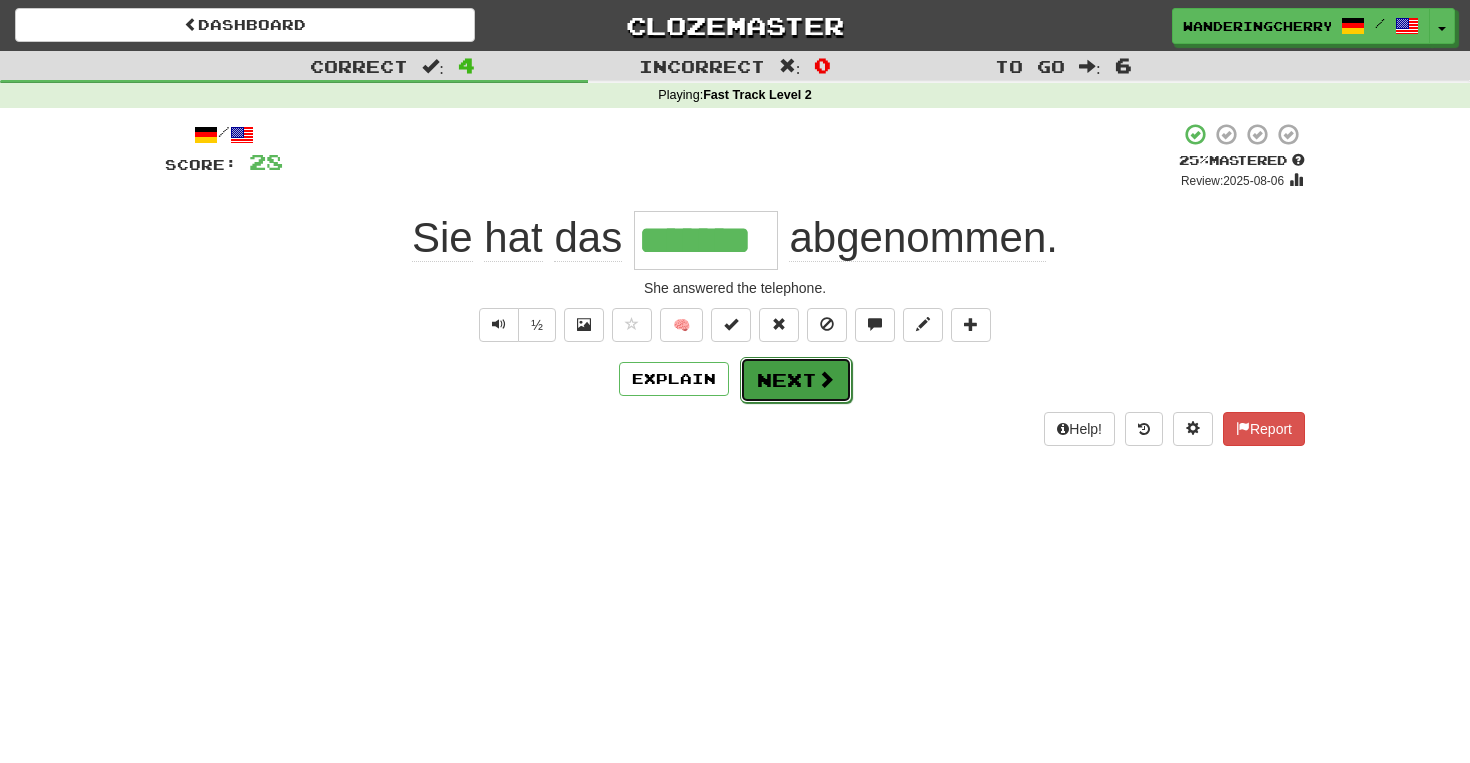 click at bounding box center [826, 379] 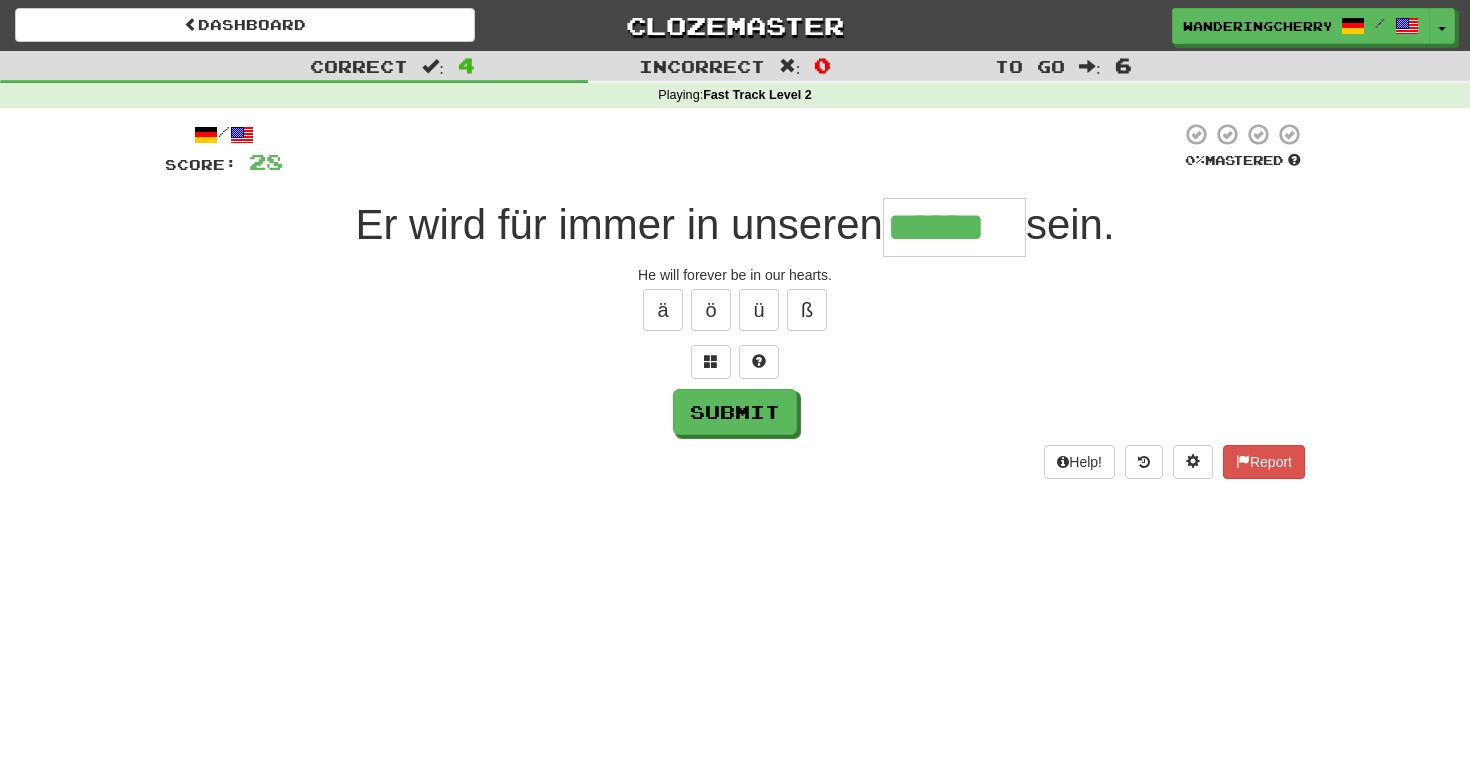 type on "******" 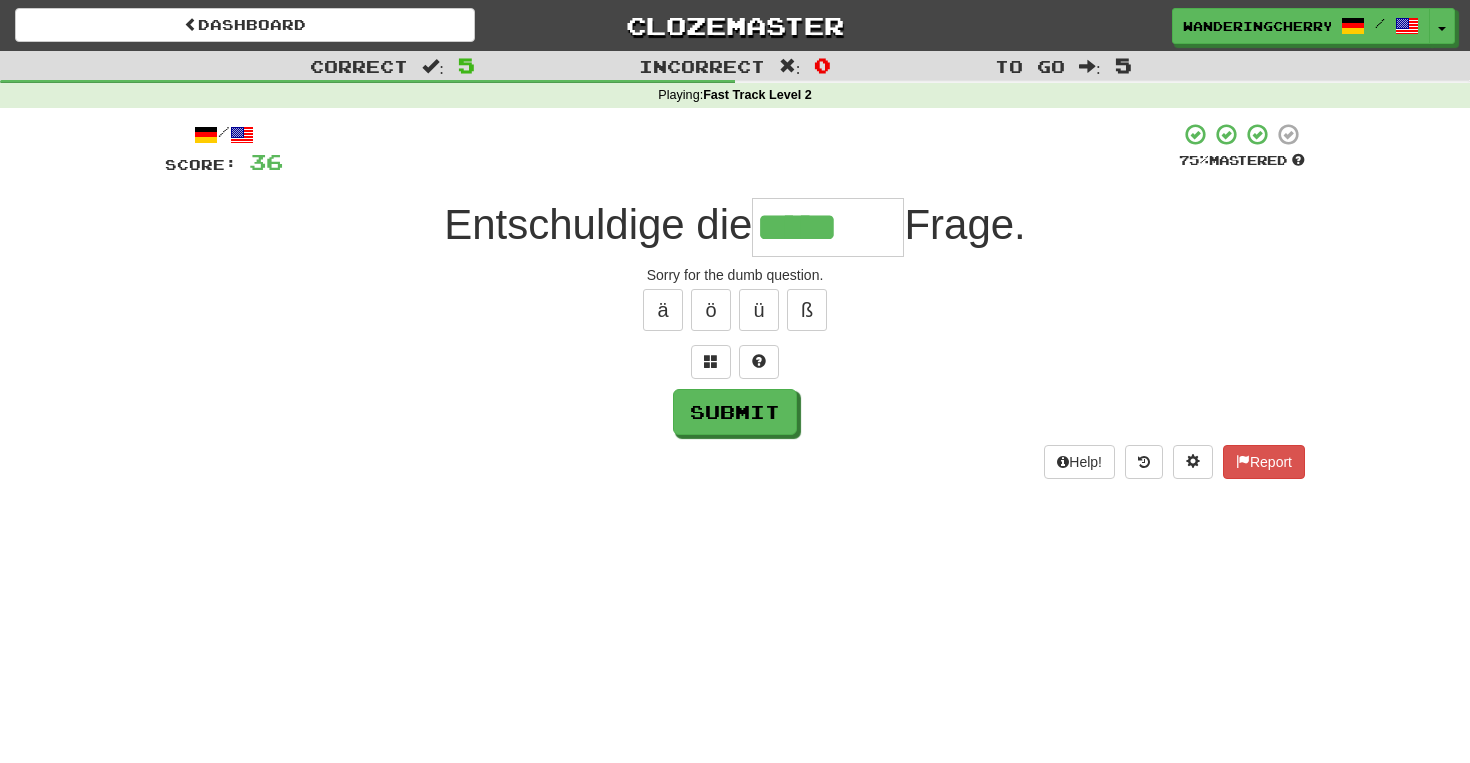 type on "*****" 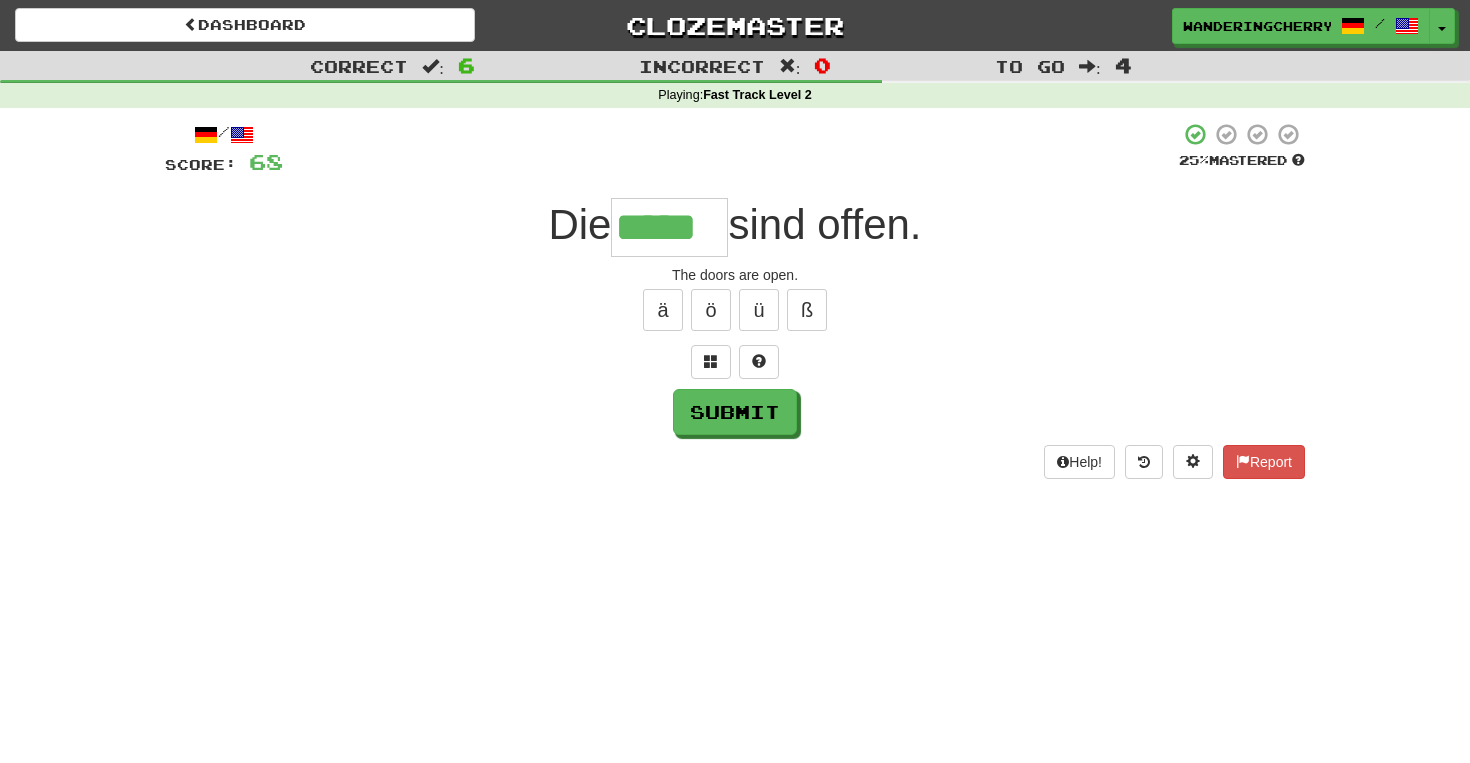type on "*****" 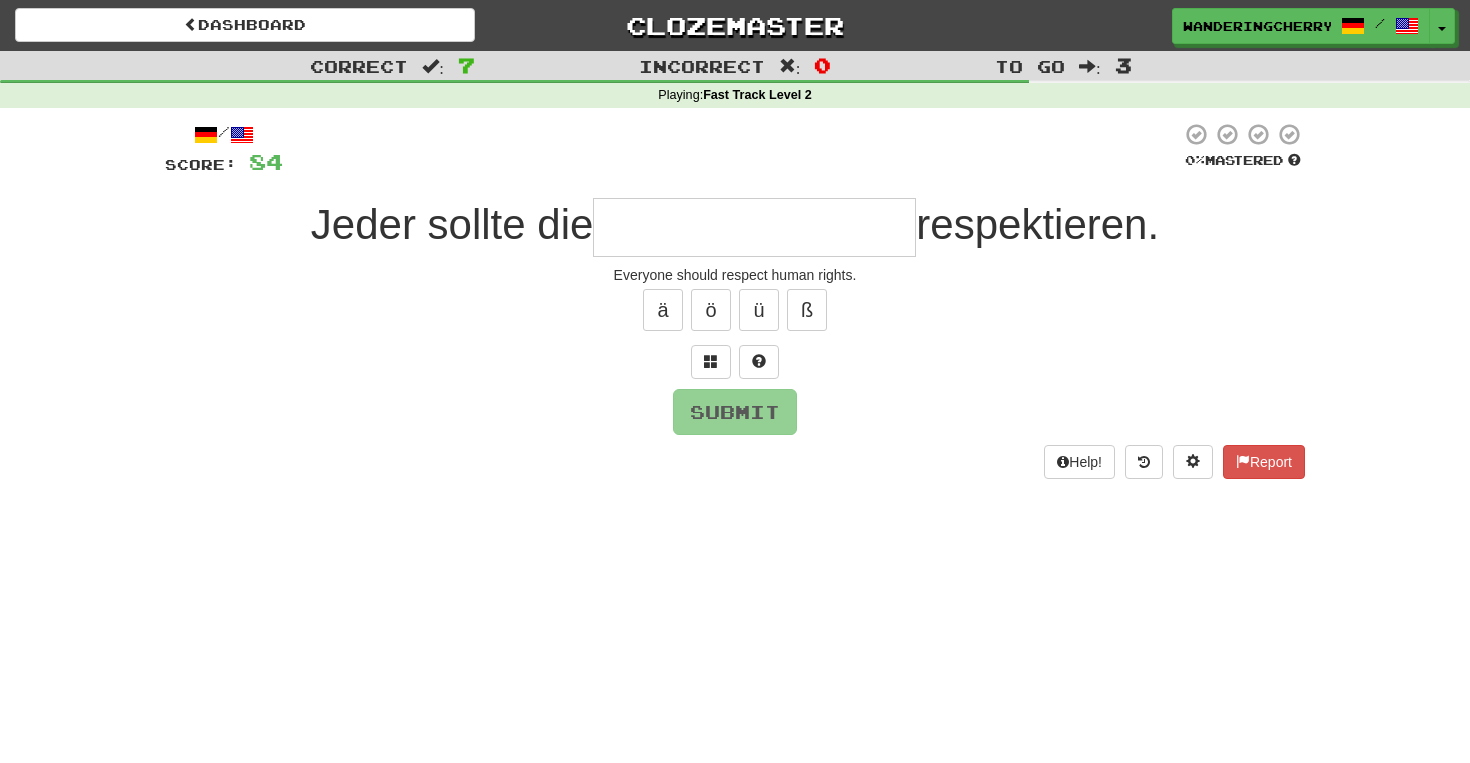 type on "*" 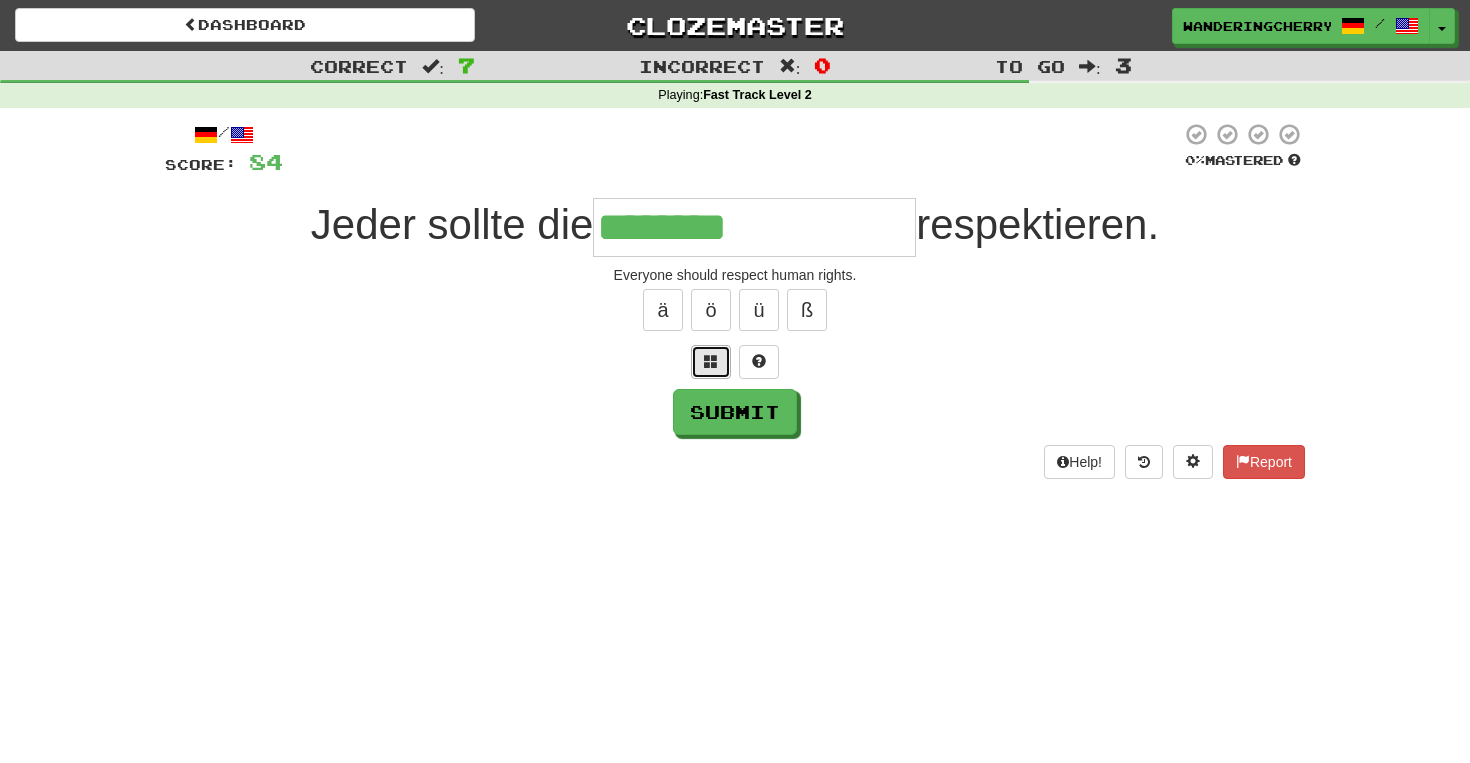 click at bounding box center [711, 362] 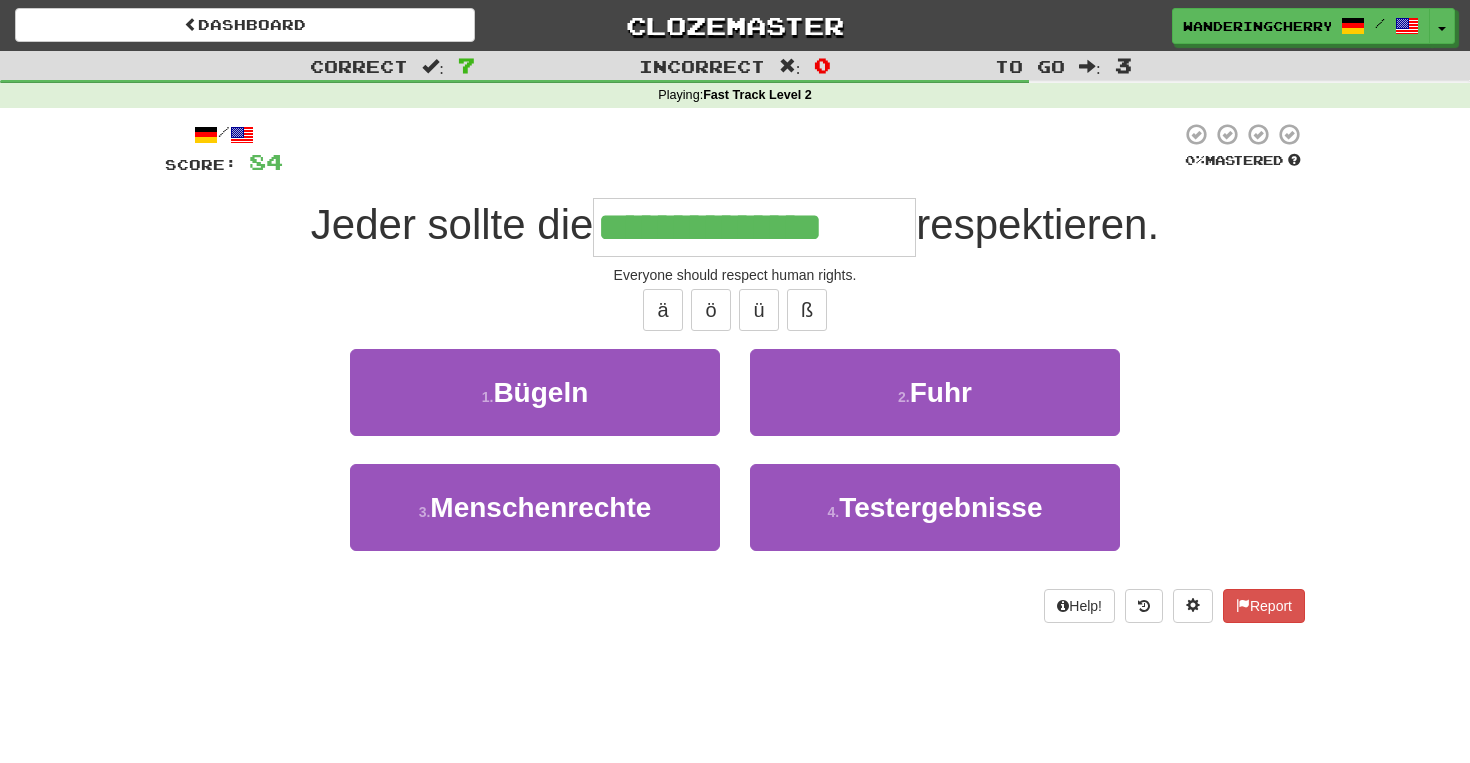 type on "**********" 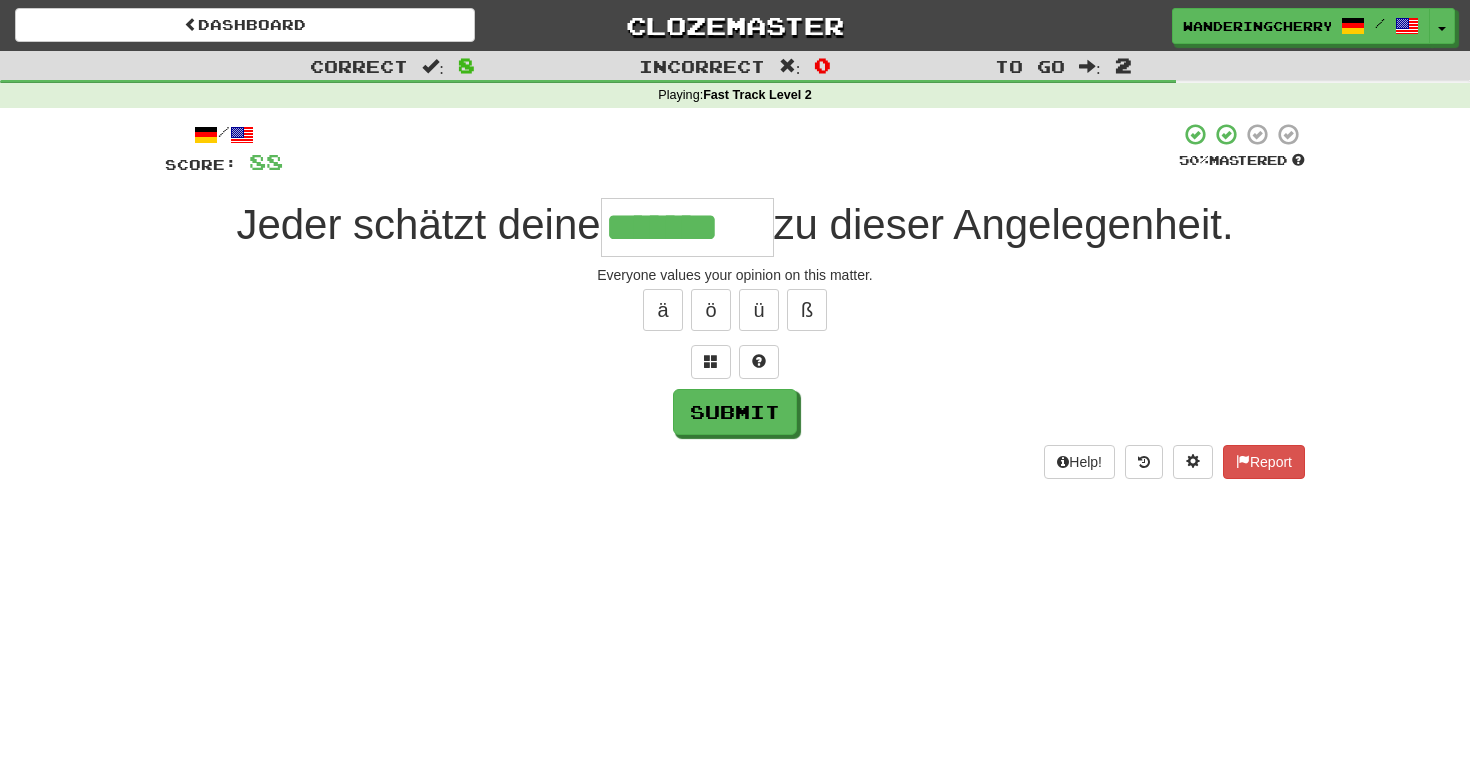 type on "*******" 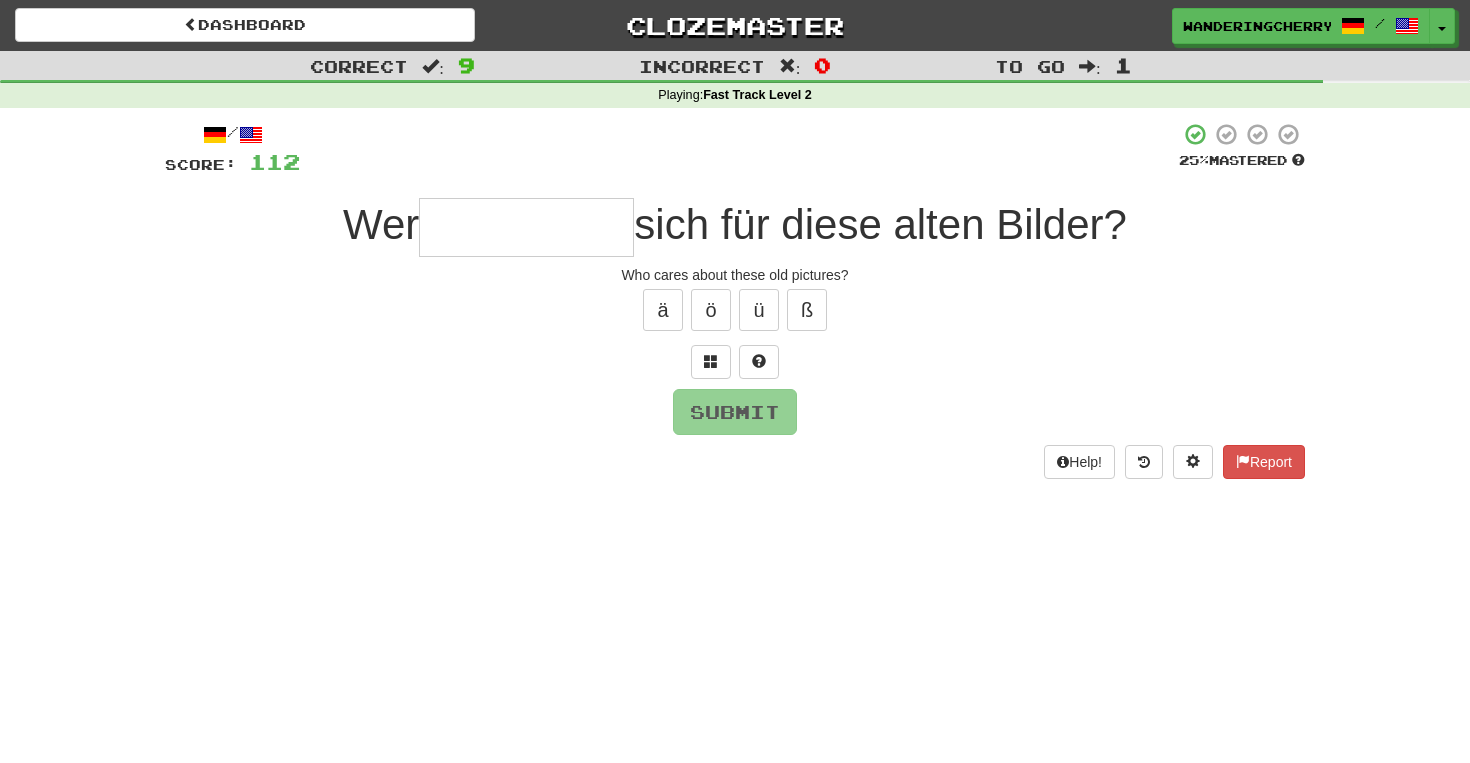 type on "*" 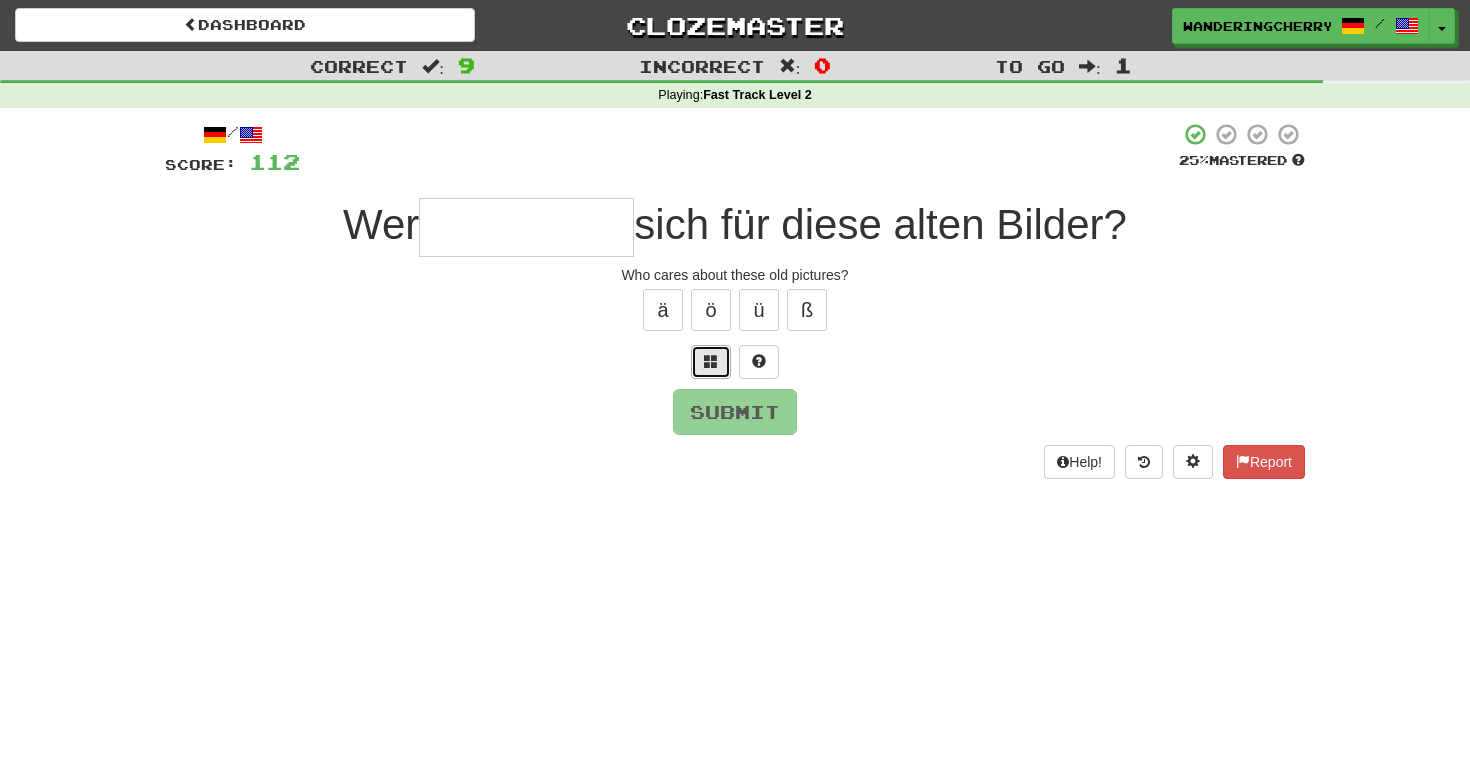 click at bounding box center (711, 361) 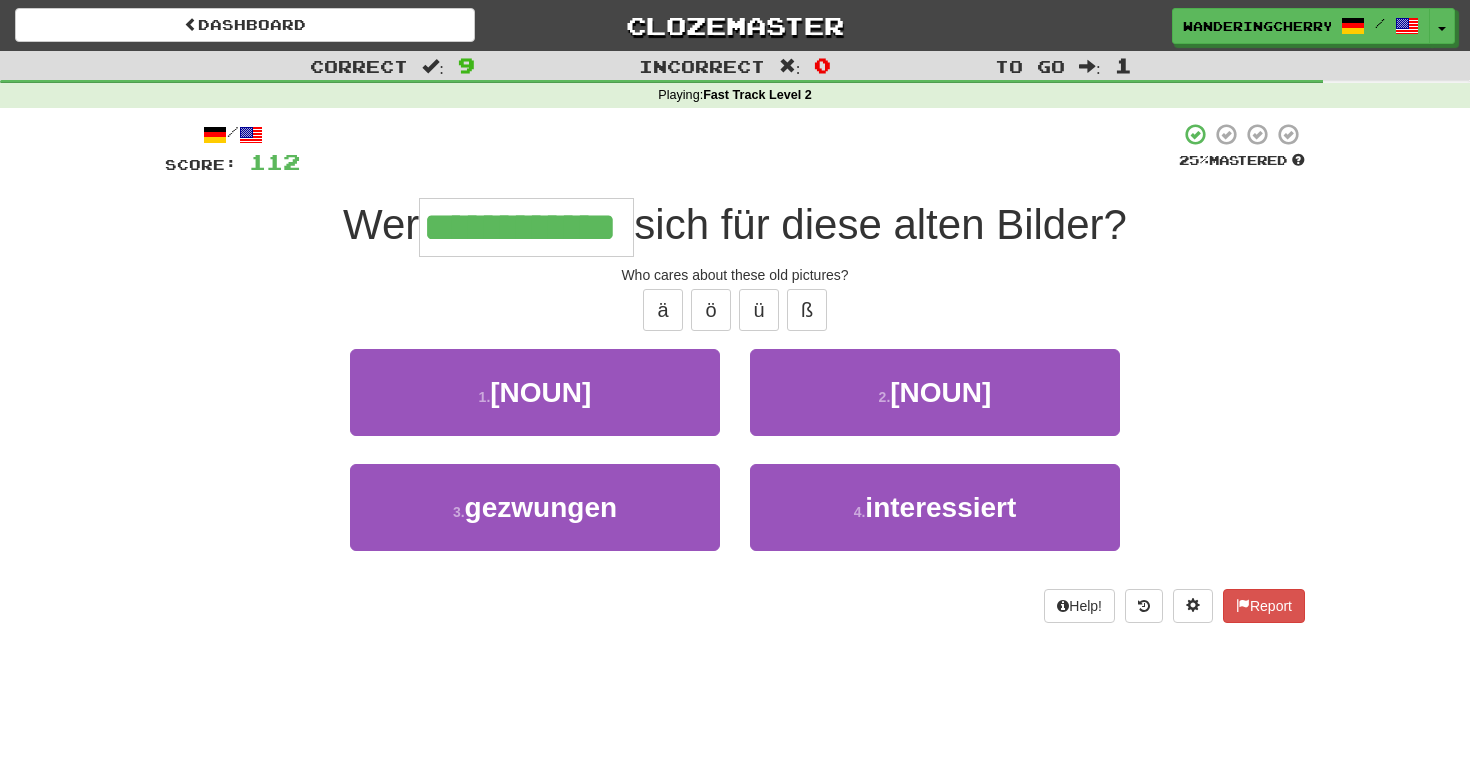 type on "**********" 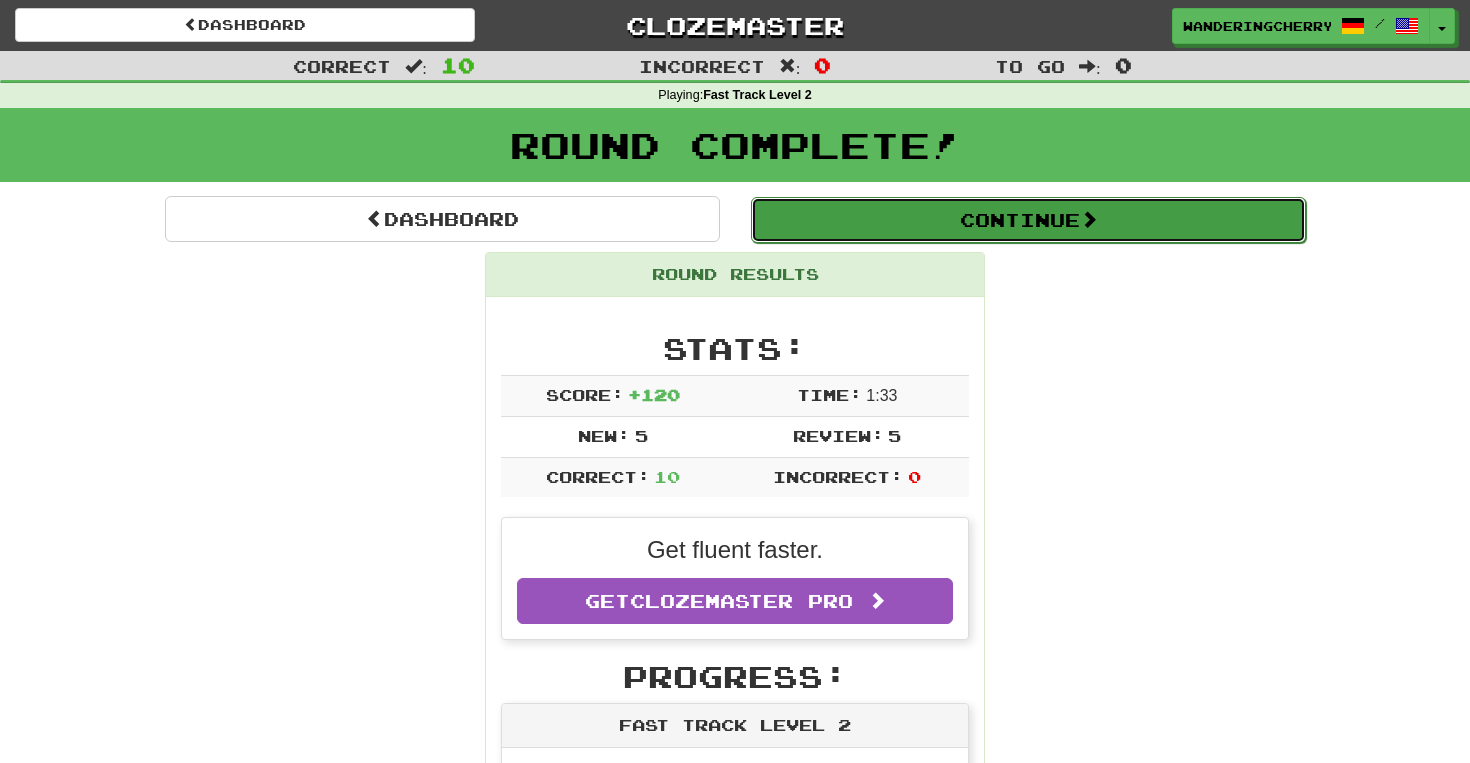 click on "Continue" at bounding box center (1028, 220) 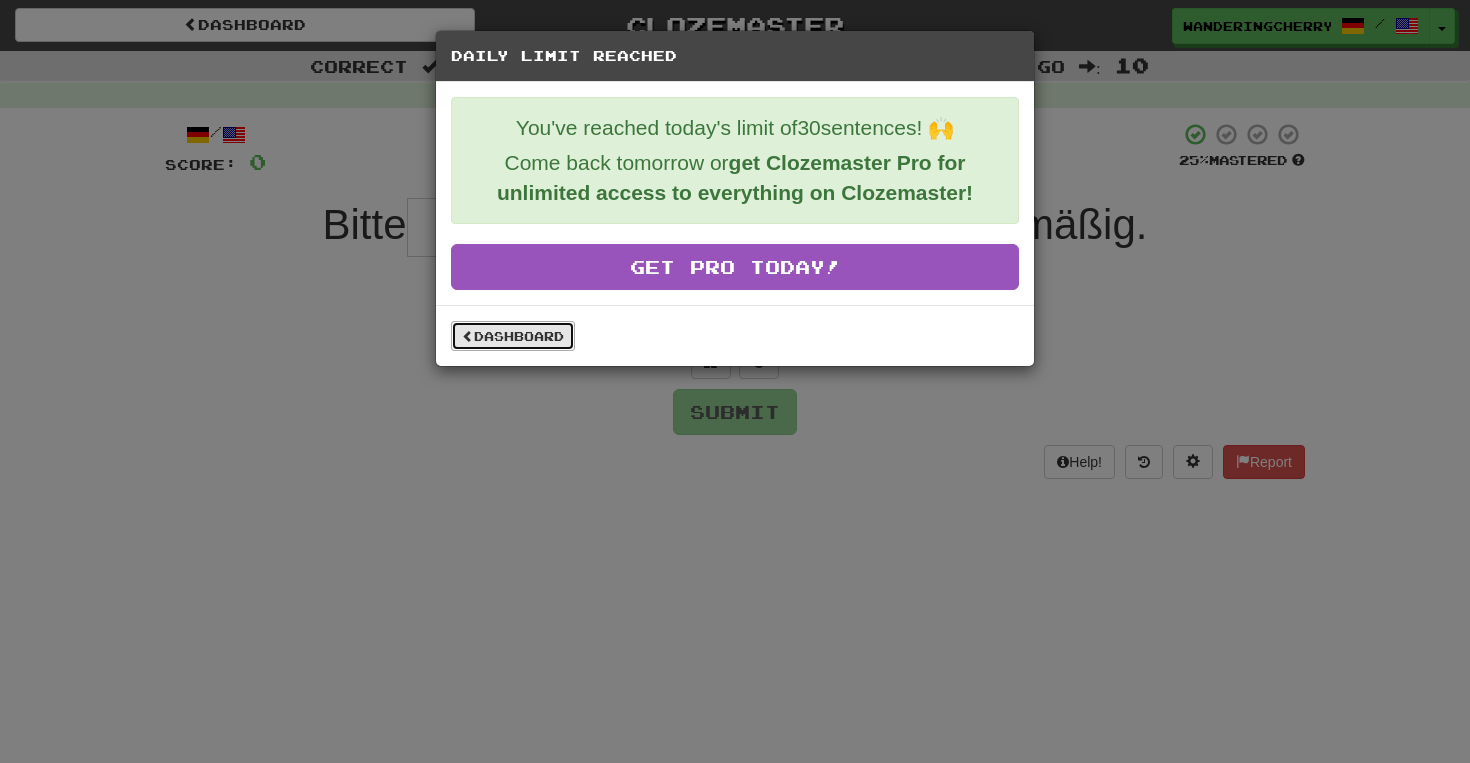 click on "Dashboard" at bounding box center [513, 336] 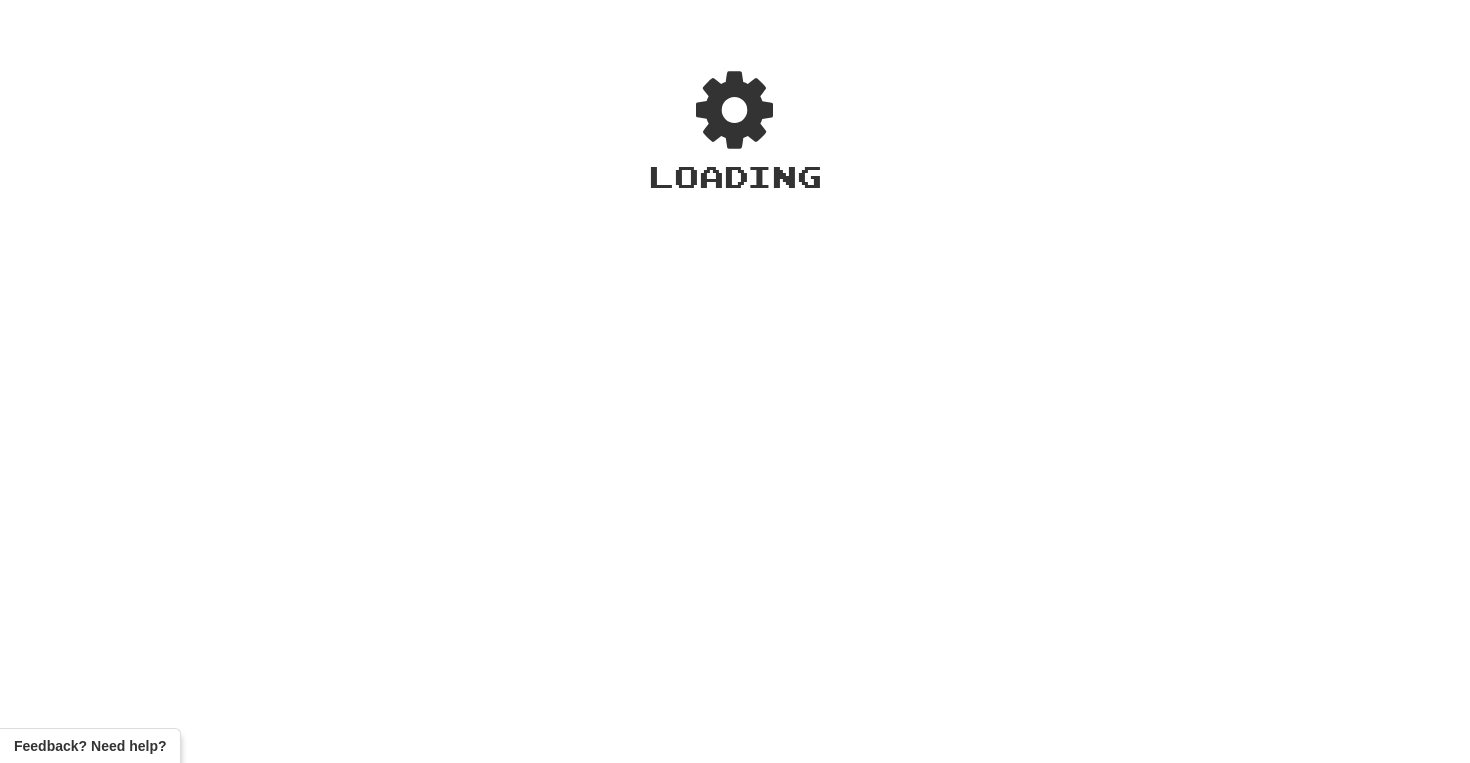 scroll, scrollTop: 0, scrollLeft: 0, axis: both 